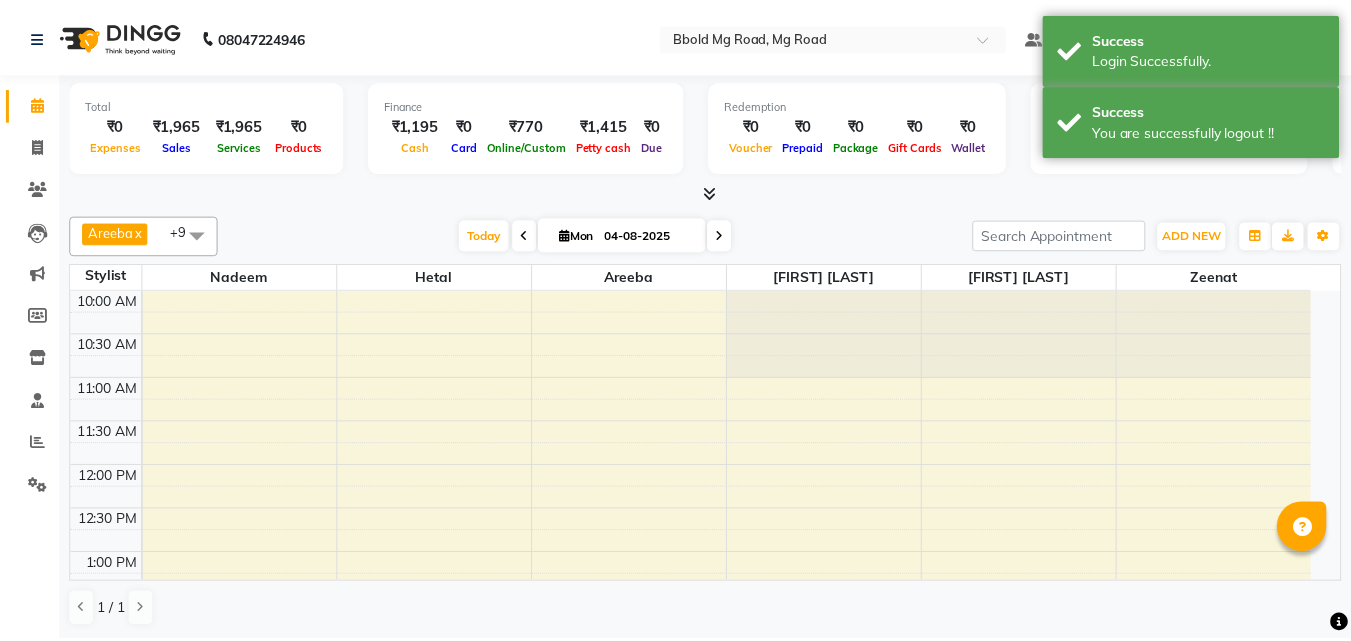 scroll, scrollTop: 0, scrollLeft: 0, axis: both 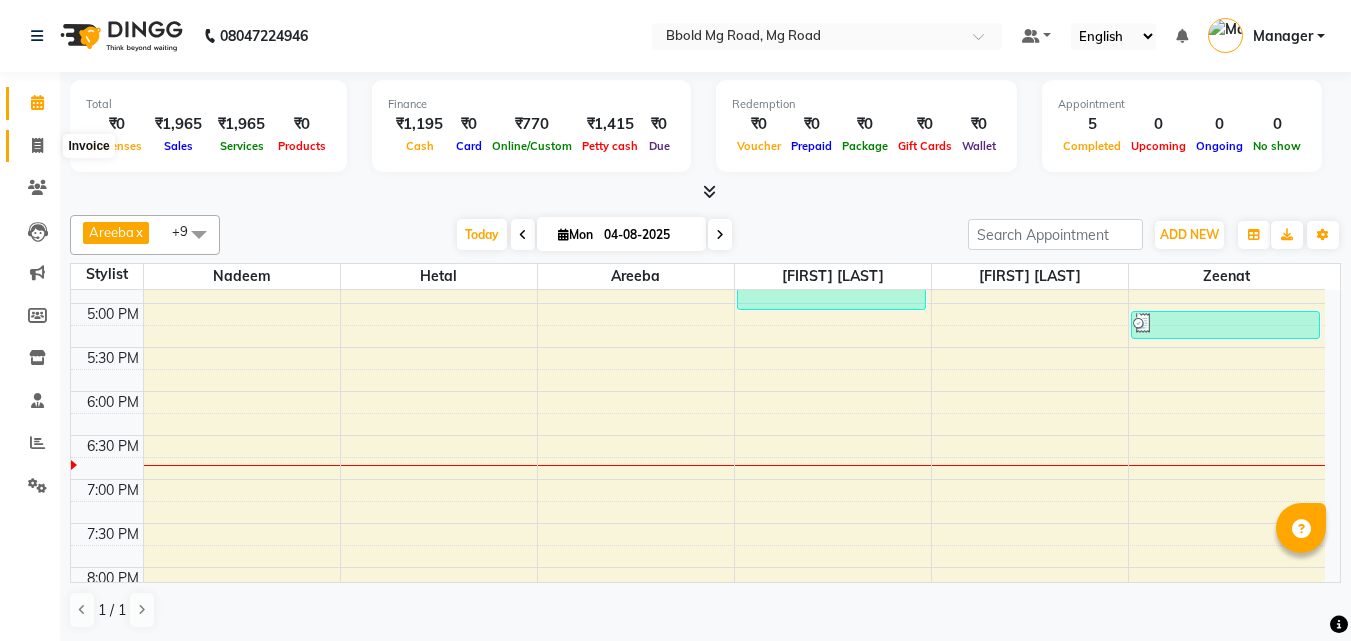 click 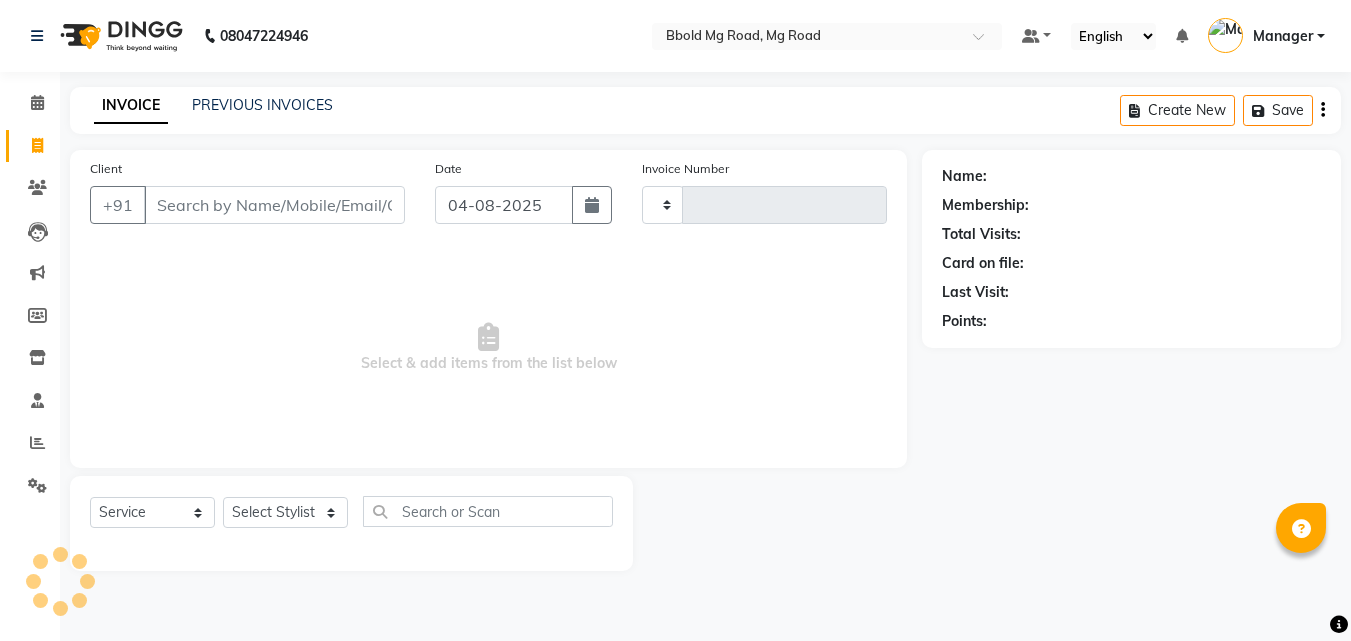 type on "2003" 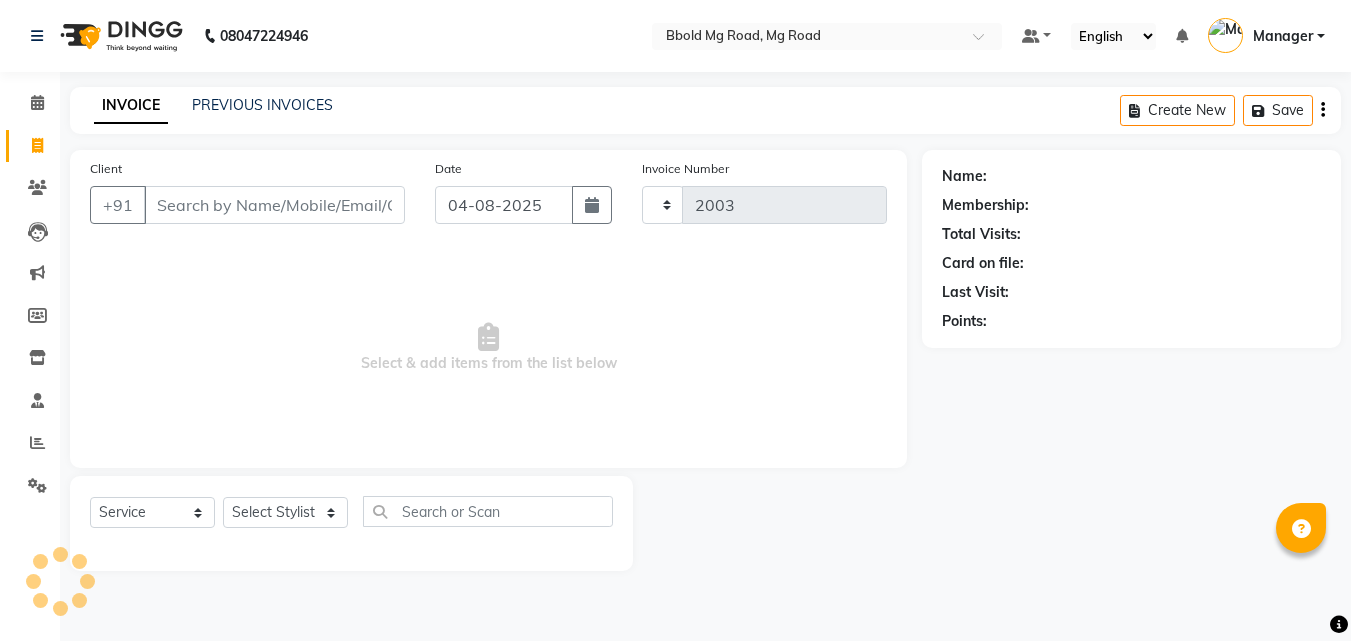 select on "7353" 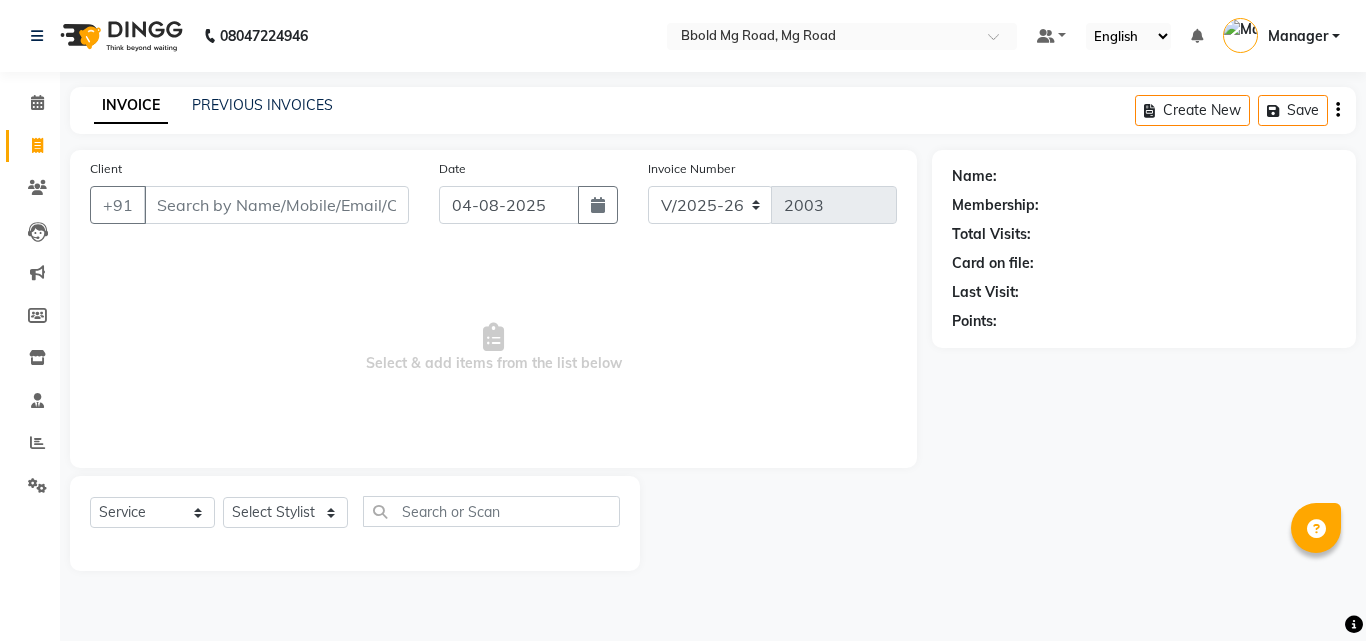 click on "Client" at bounding box center (276, 205) 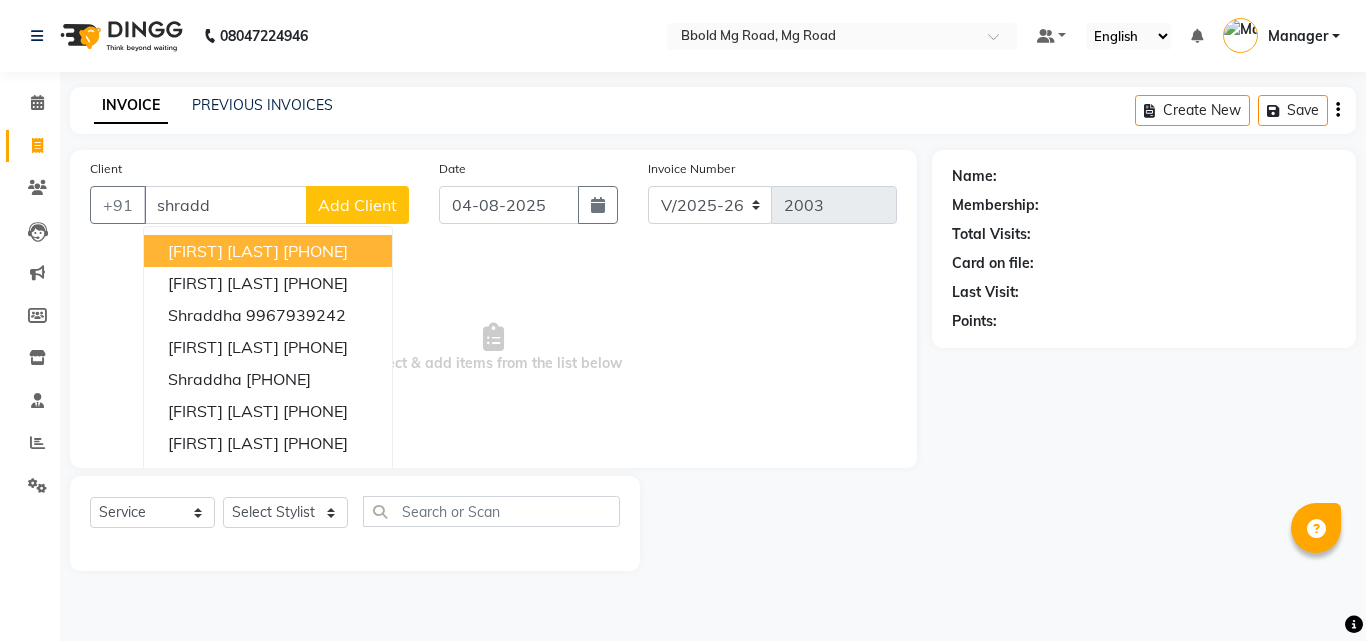 click on "shradd" at bounding box center (225, 205) 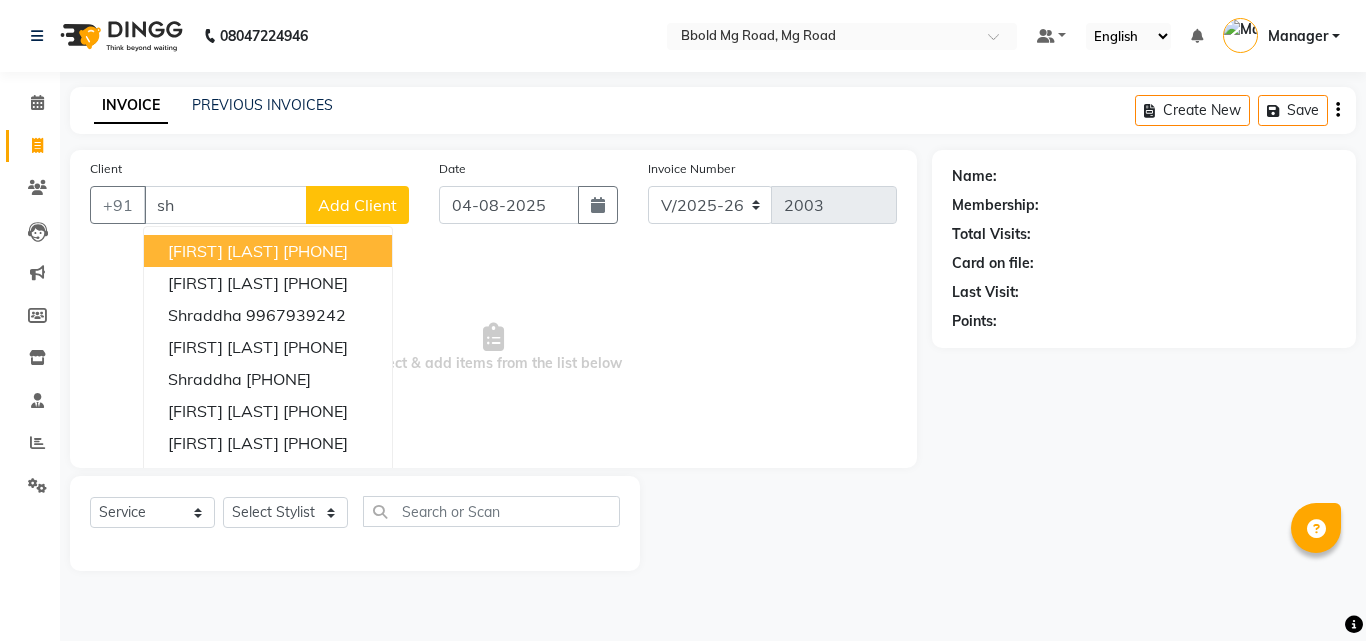 type on "s" 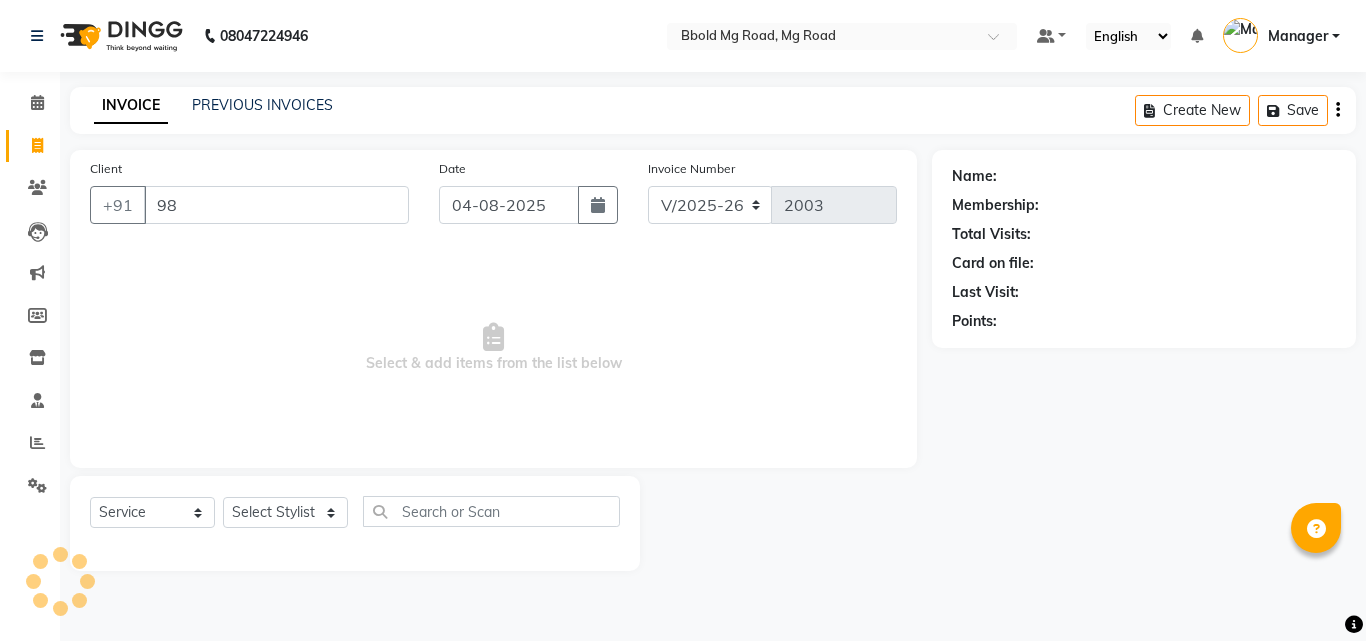 type on "9" 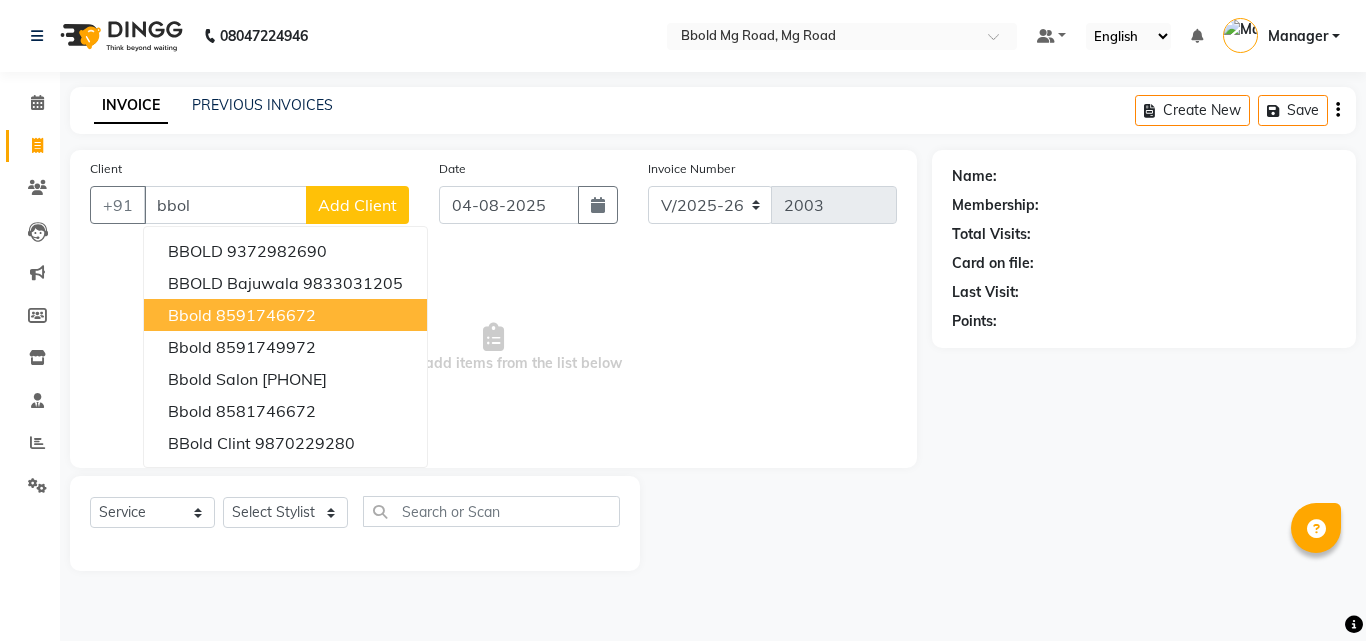 click on "8591746672" at bounding box center [266, 315] 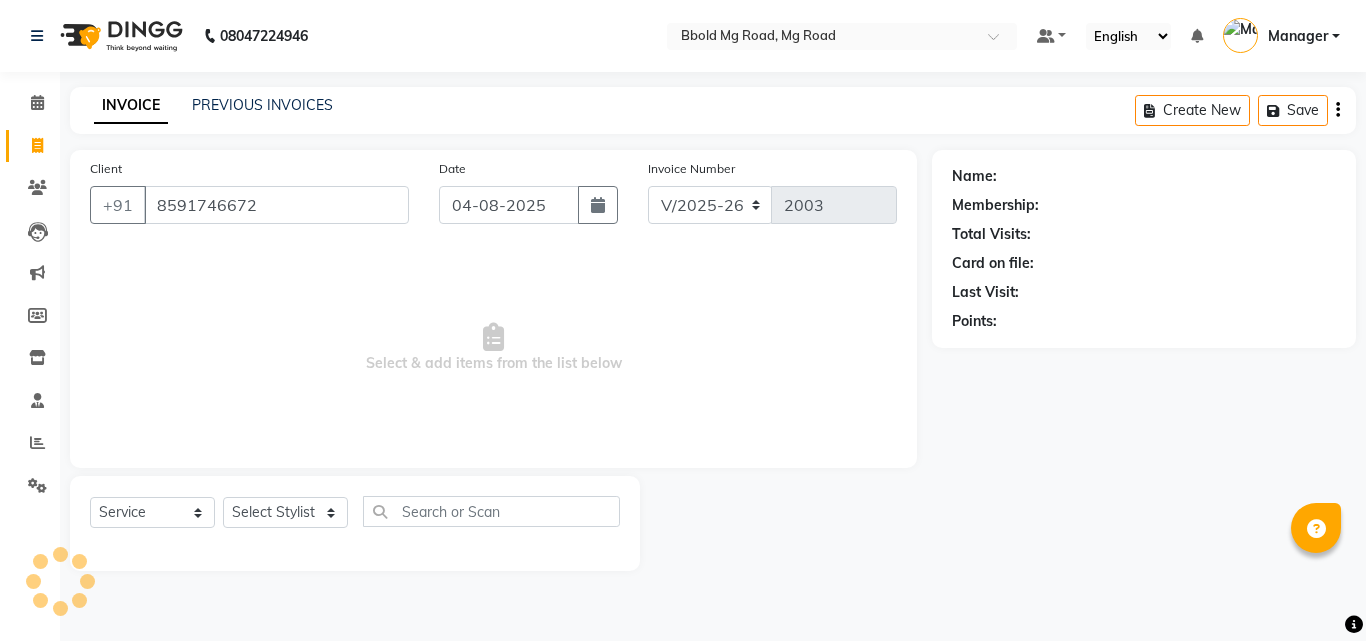 type on "8591746672" 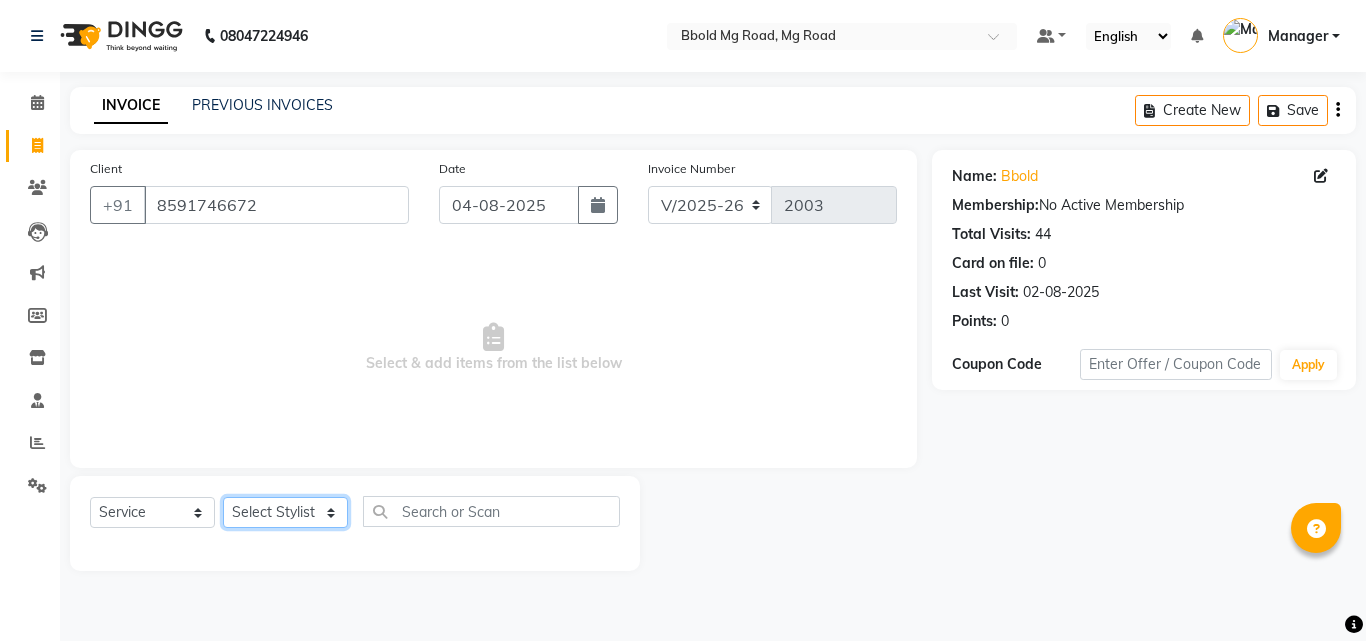 click on "Select Stylist [FIRST] [FIRST] [FIRST] [FIRST] [FIRST] [FIRST] Manager [FIRST] [FIRST] [FIRST] [FIRST]" 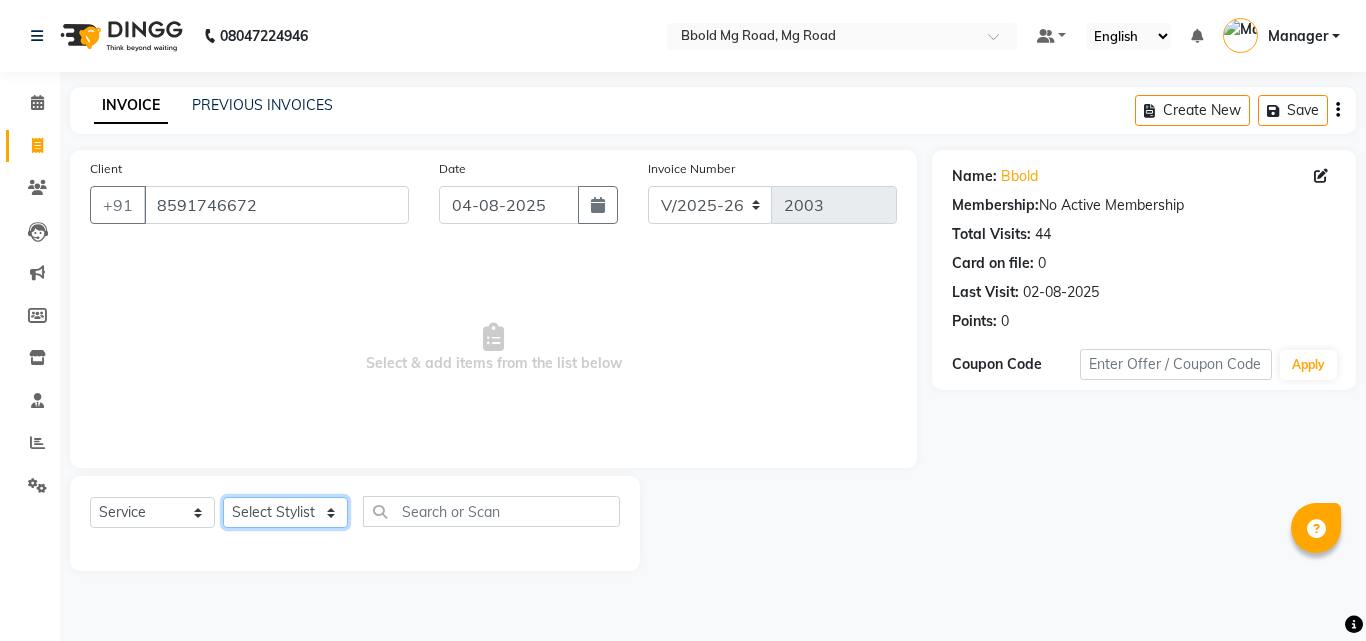 select on "63648" 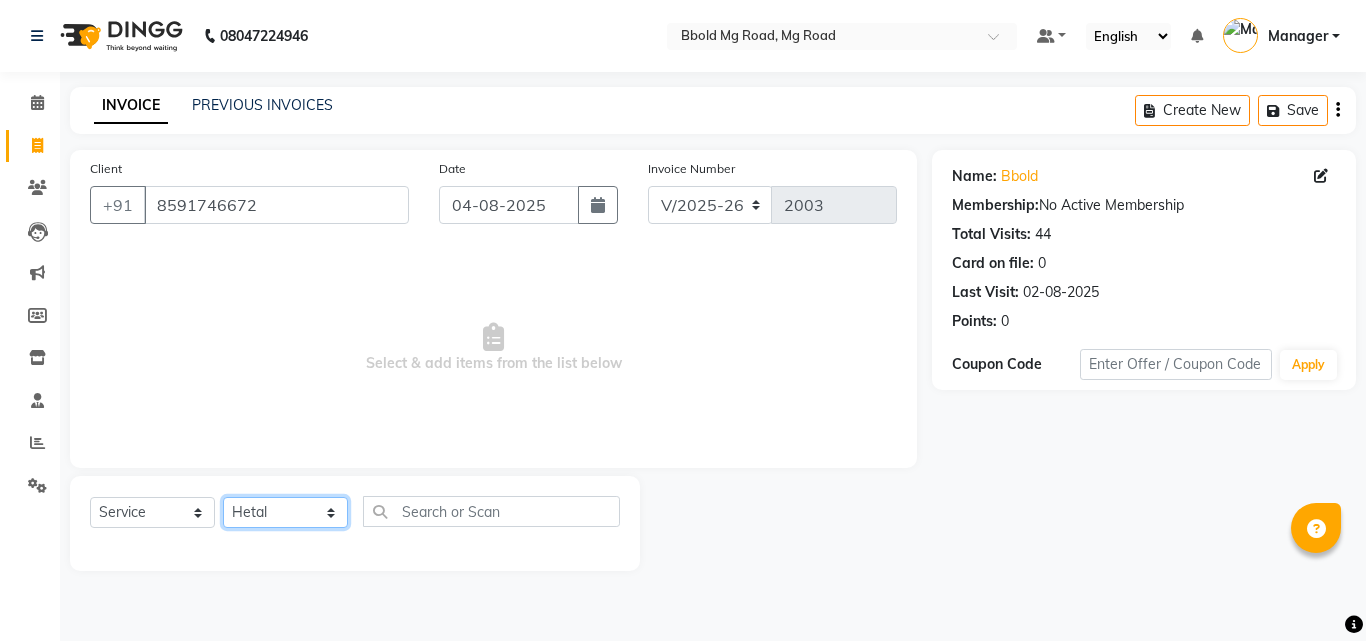 click on "Select Stylist [FIRST] [FIRST] [FIRST] [FIRST] [FIRST] [FIRST] Manager [FIRST] [FIRST] [FIRST] [FIRST]" 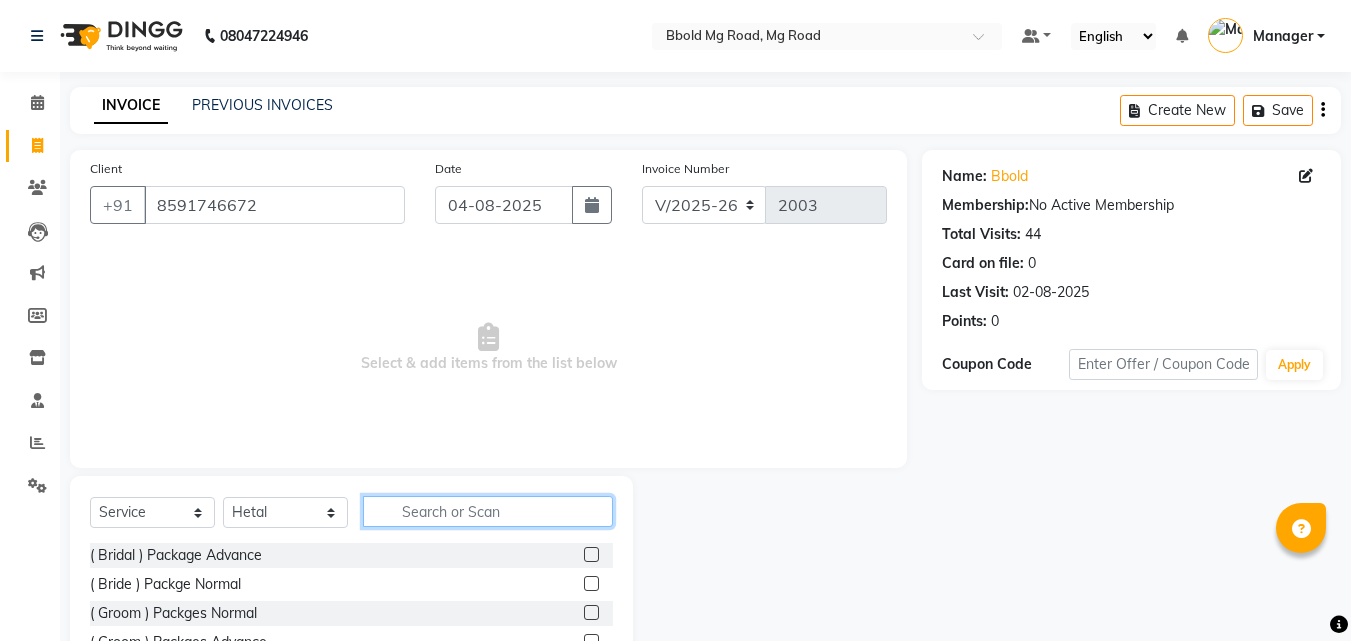 click 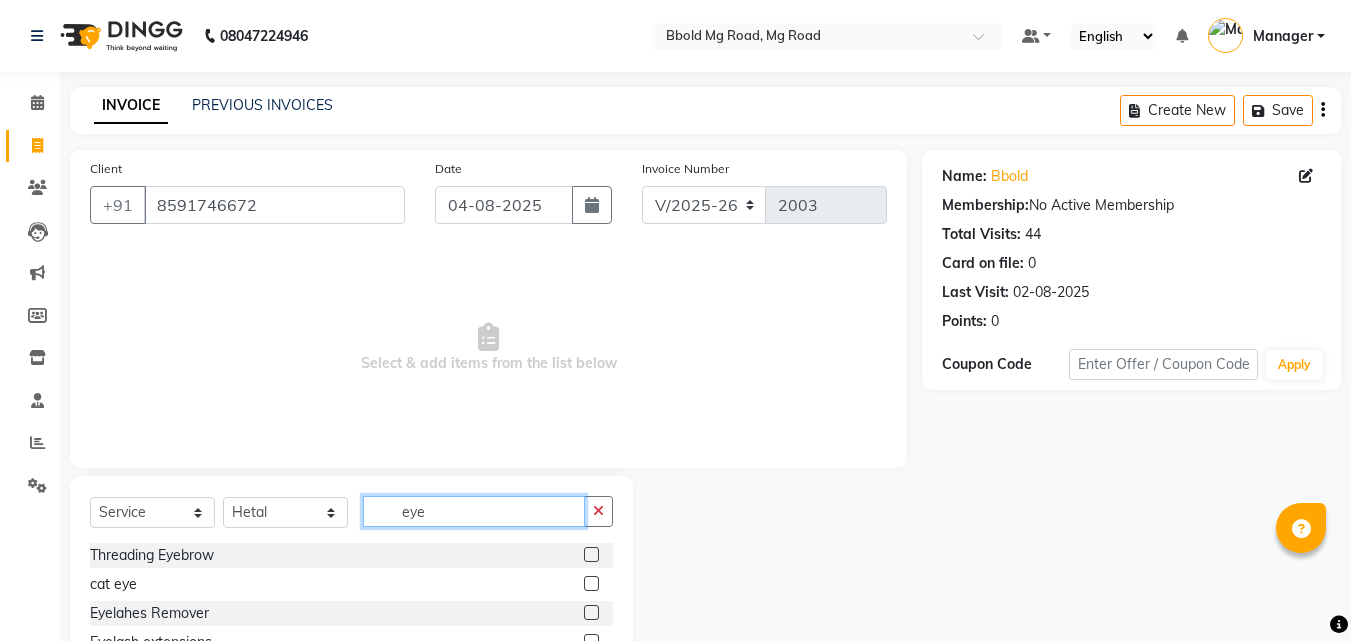 type on "eye" 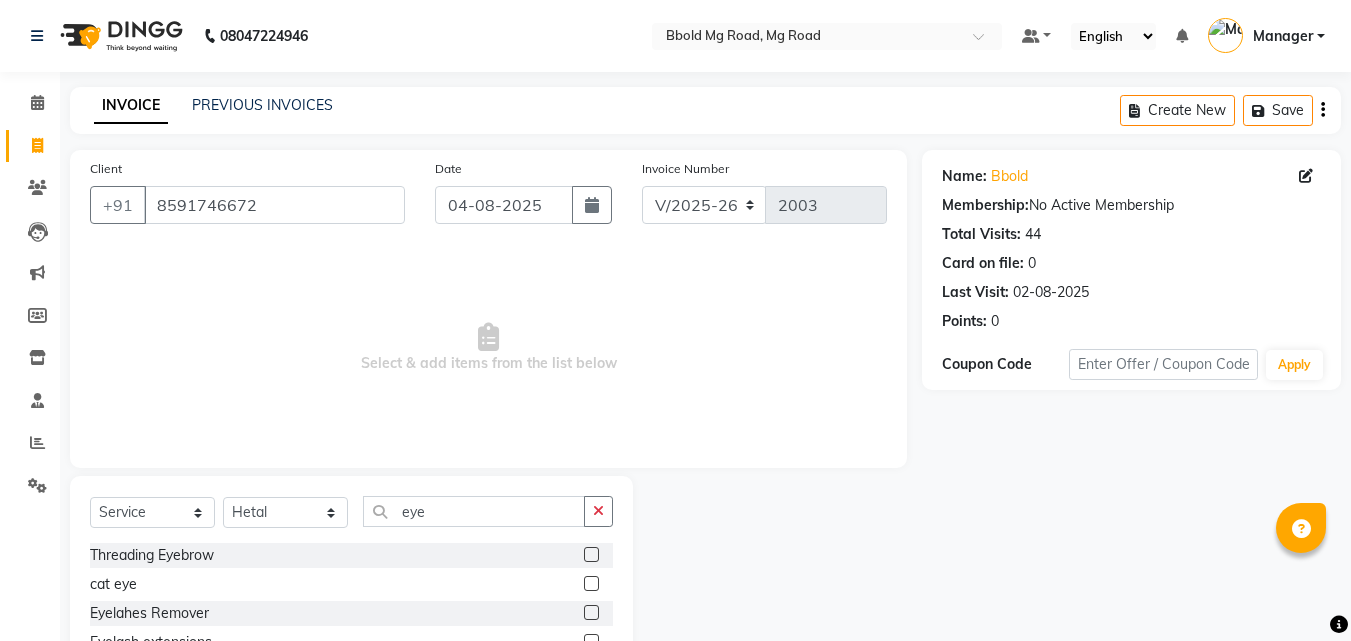 click 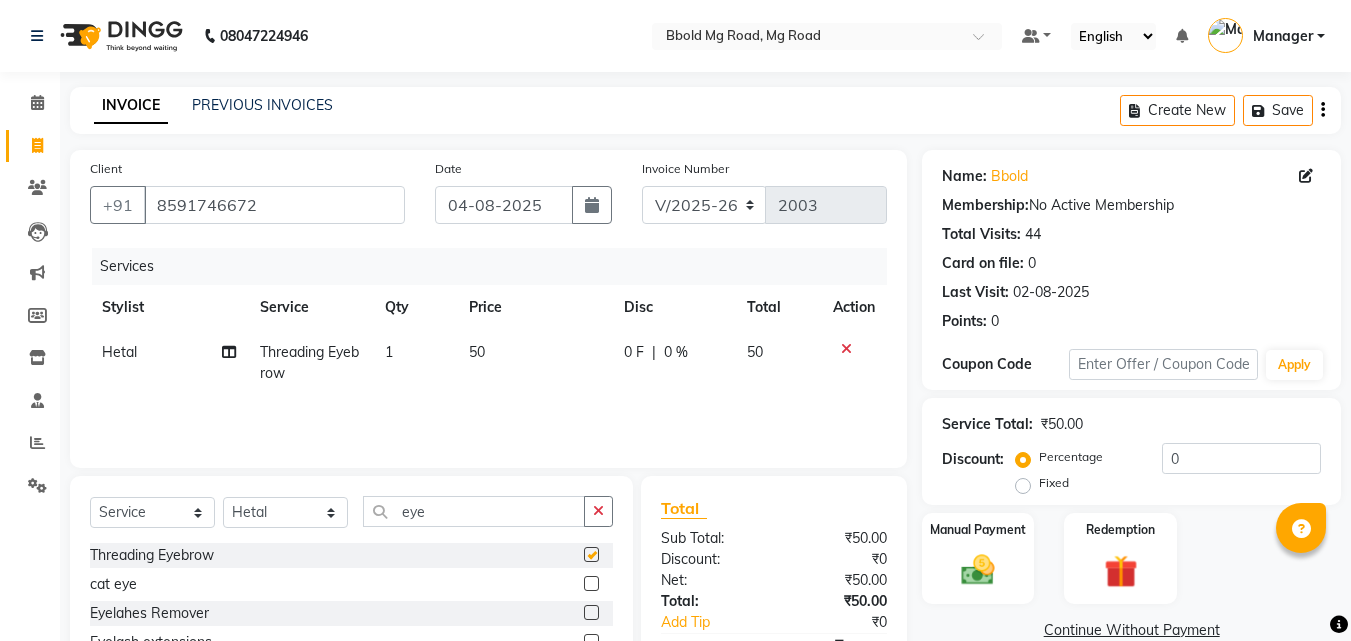 checkbox on "false" 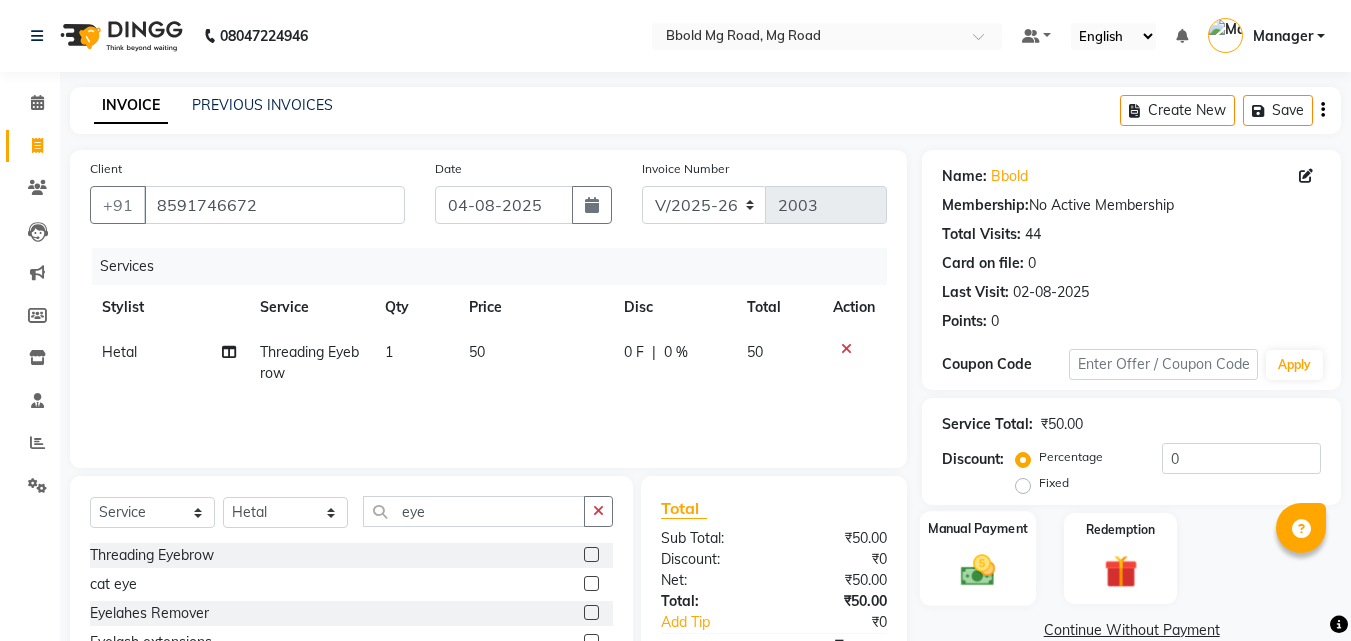 click 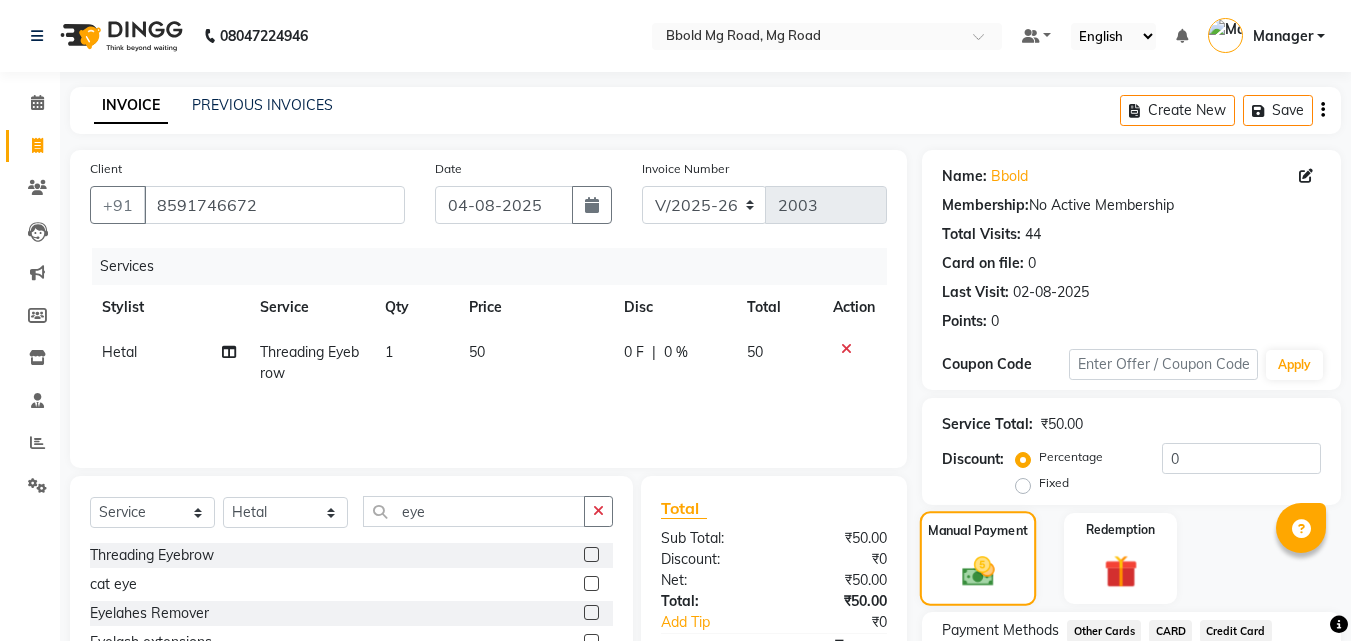 scroll, scrollTop: 162, scrollLeft: 0, axis: vertical 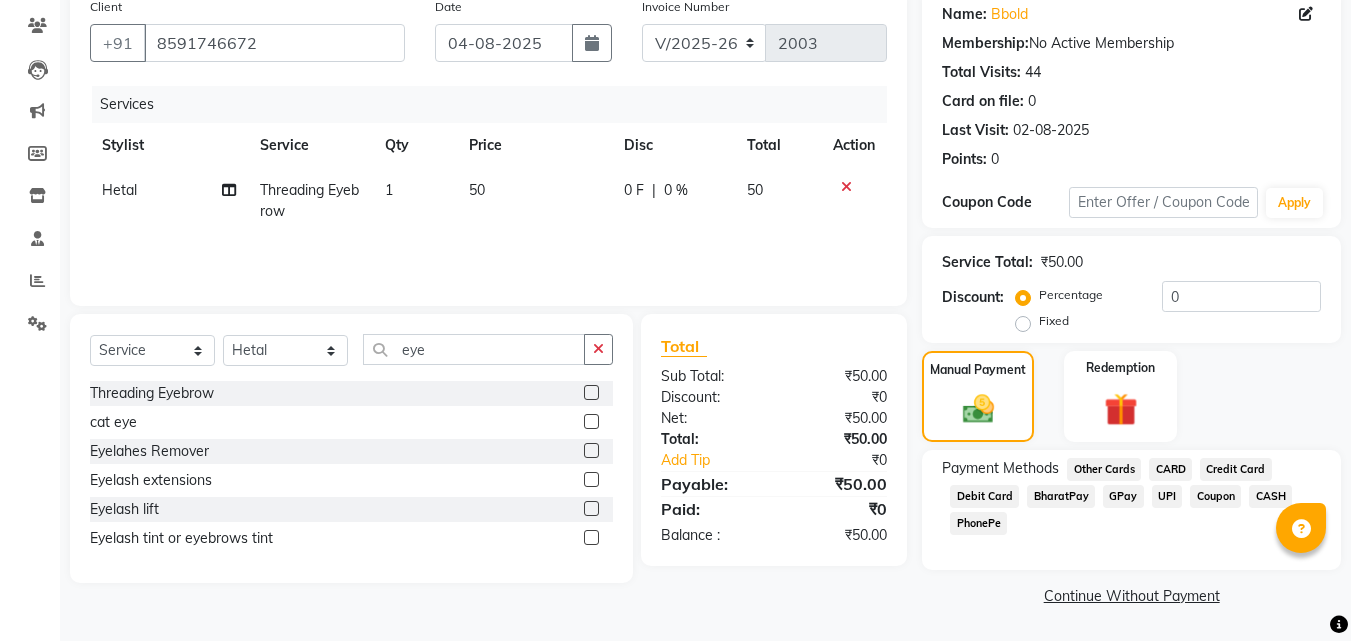 click on "CASH" 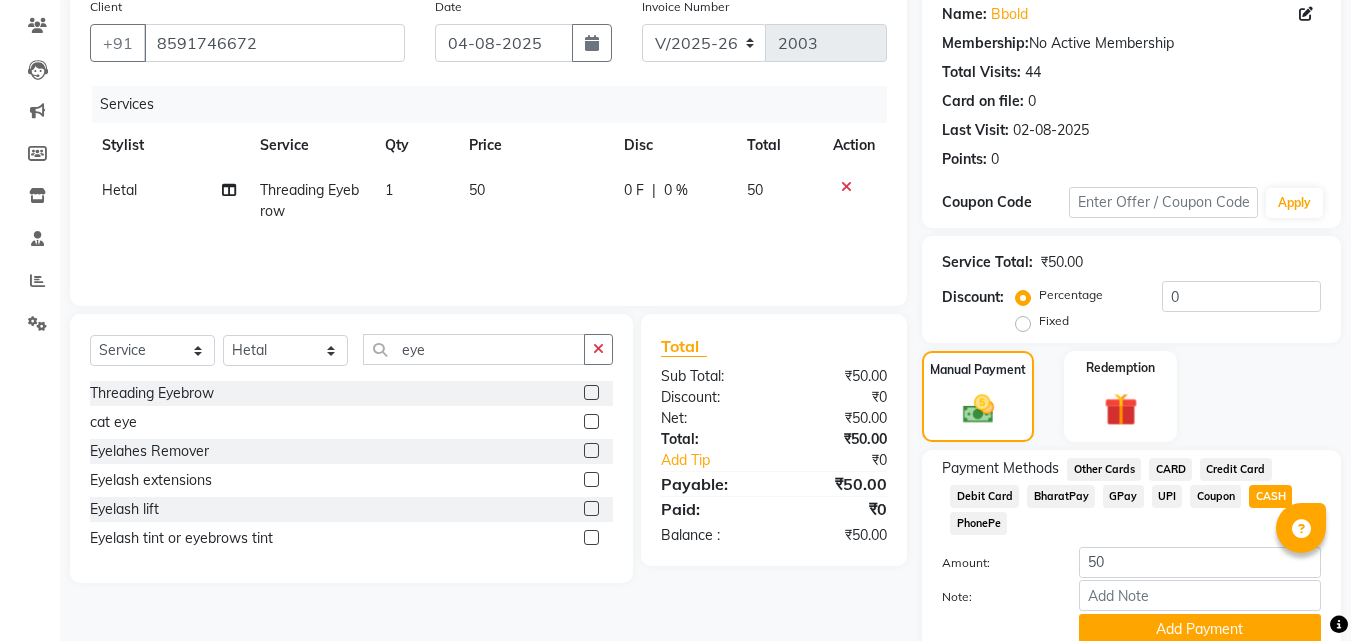 scroll, scrollTop: 245, scrollLeft: 0, axis: vertical 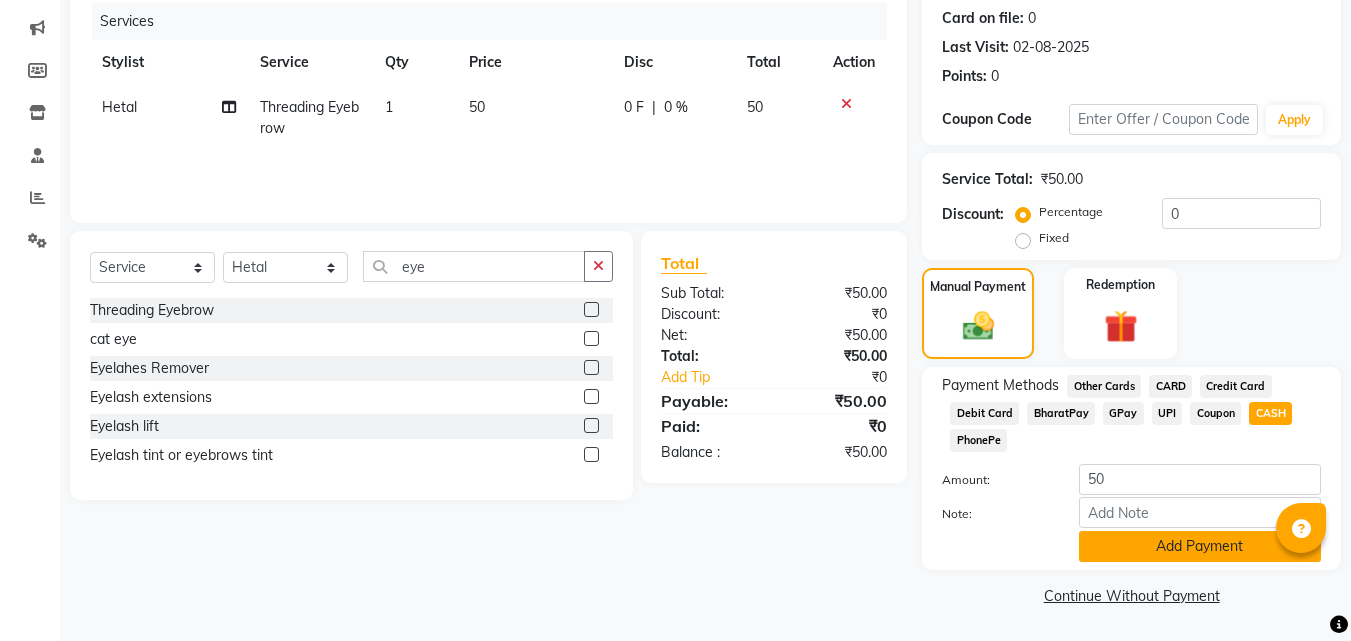 click on "Add Payment" 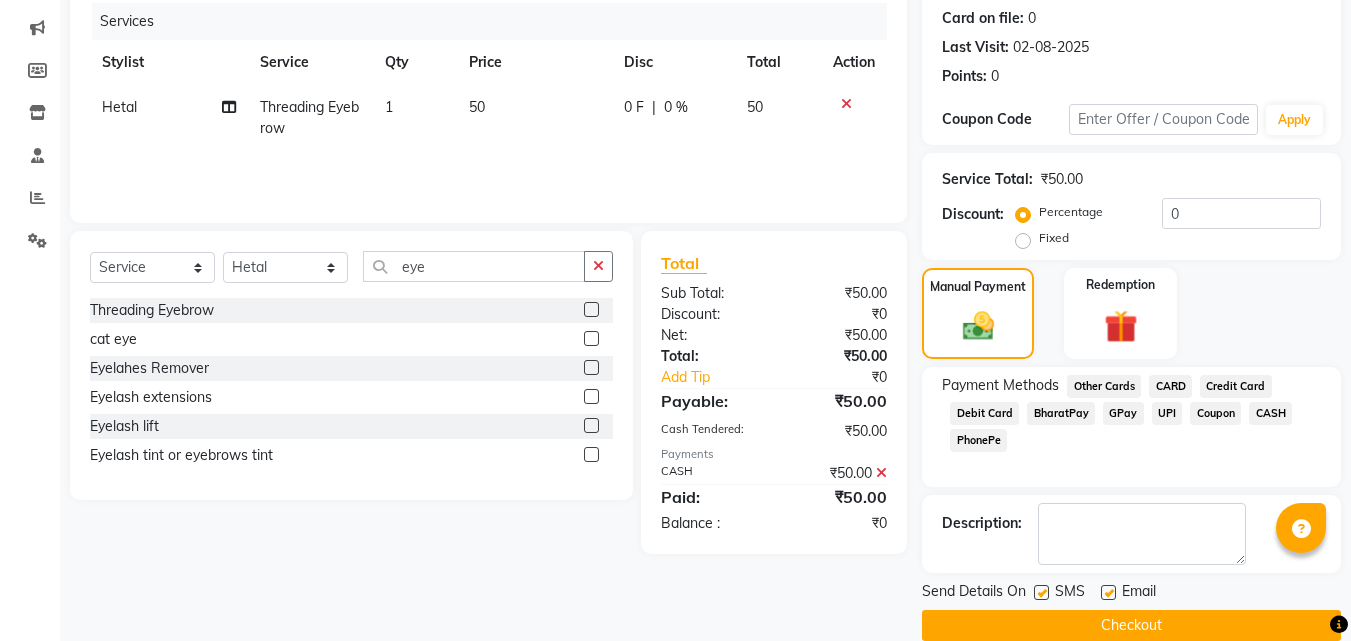 click on "Checkout" 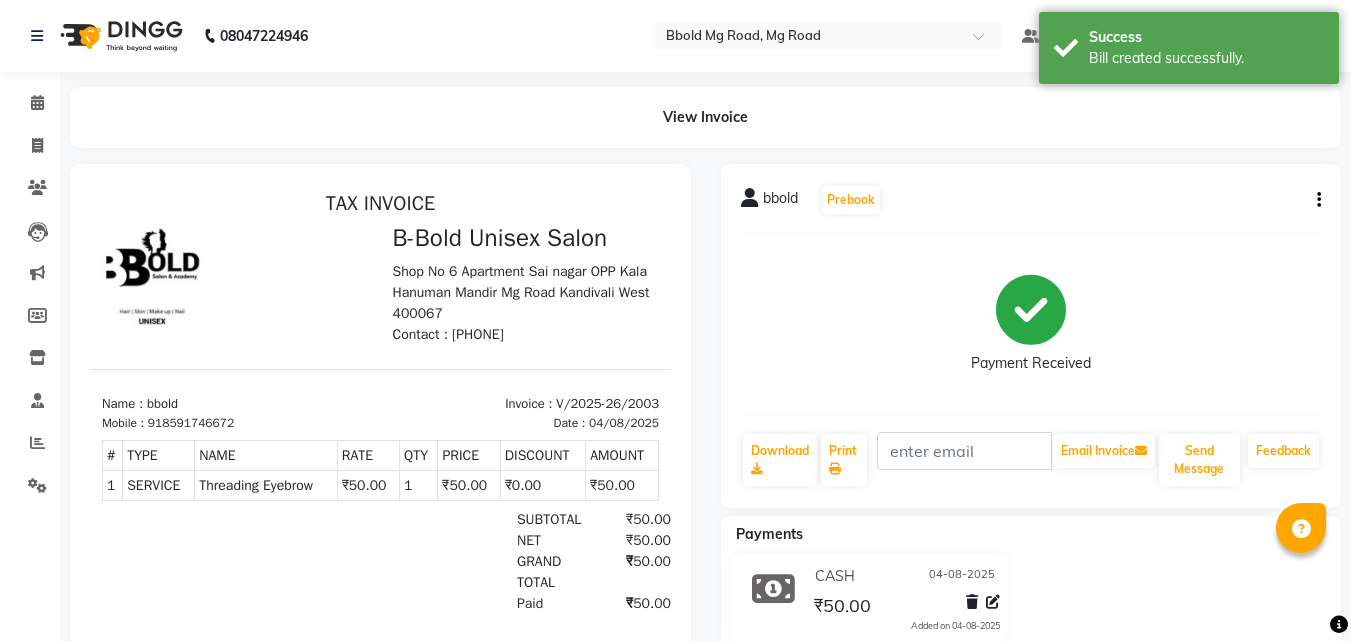 scroll, scrollTop: 0, scrollLeft: 0, axis: both 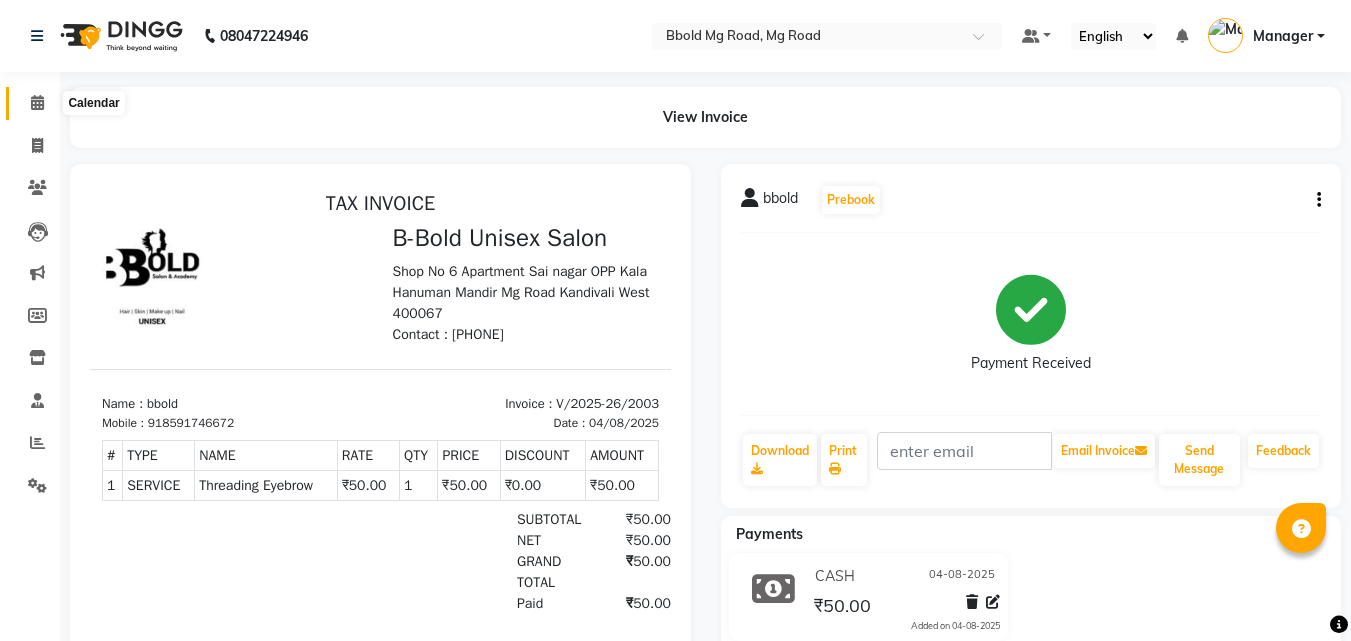 click 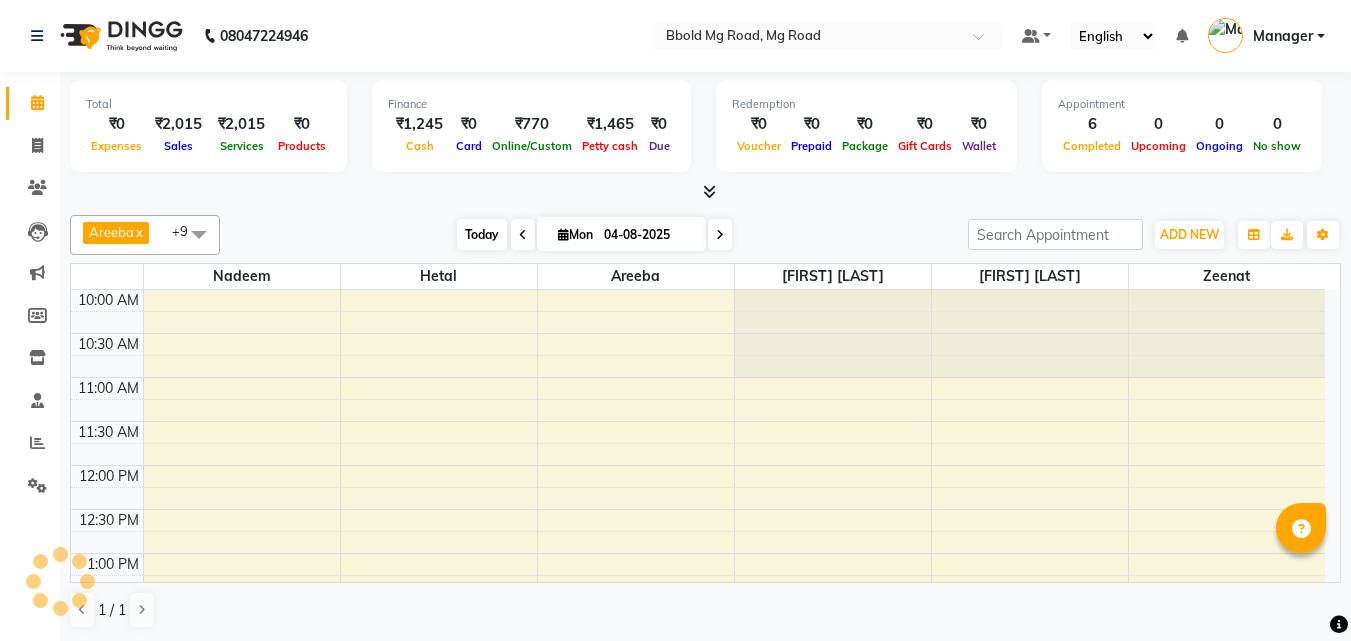 click on "Today" at bounding box center (482, 234) 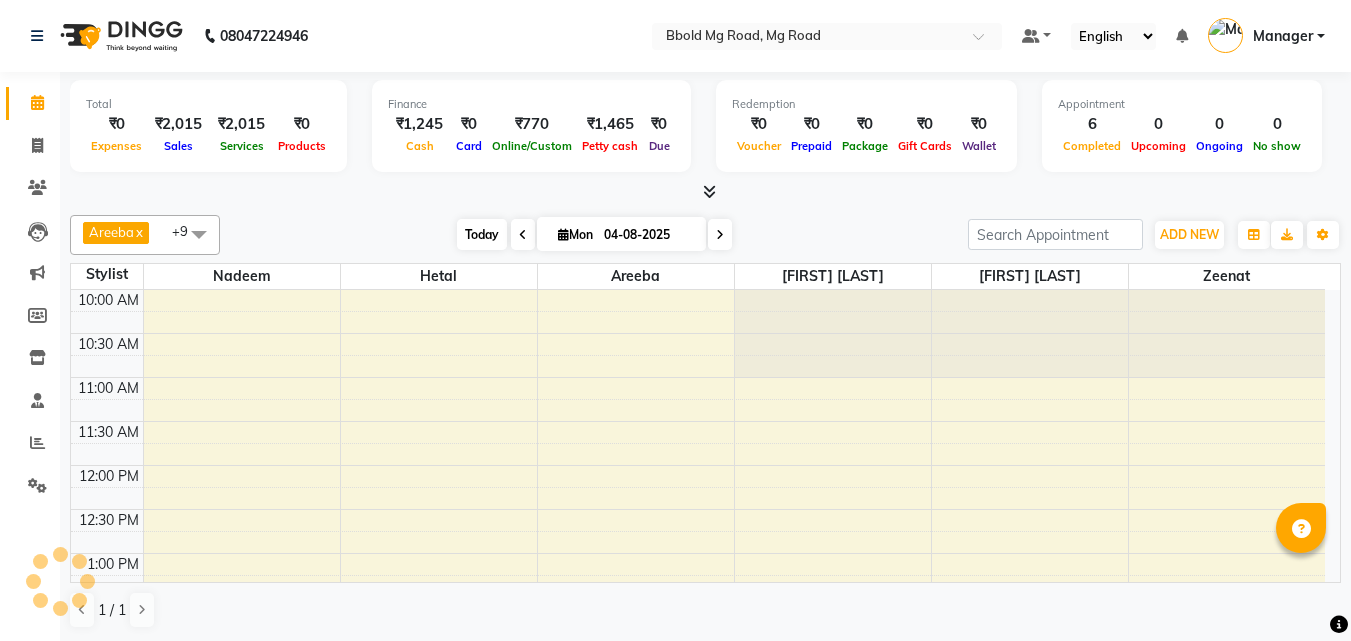 scroll, scrollTop: 705, scrollLeft: 0, axis: vertical 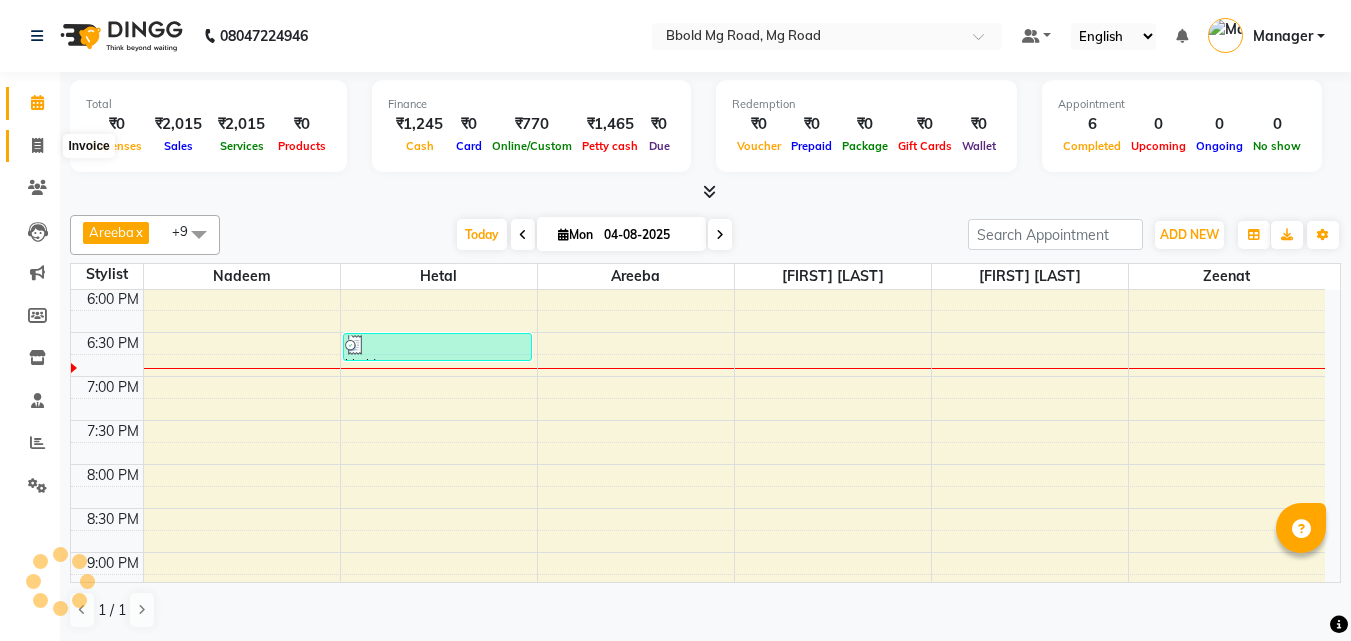 click 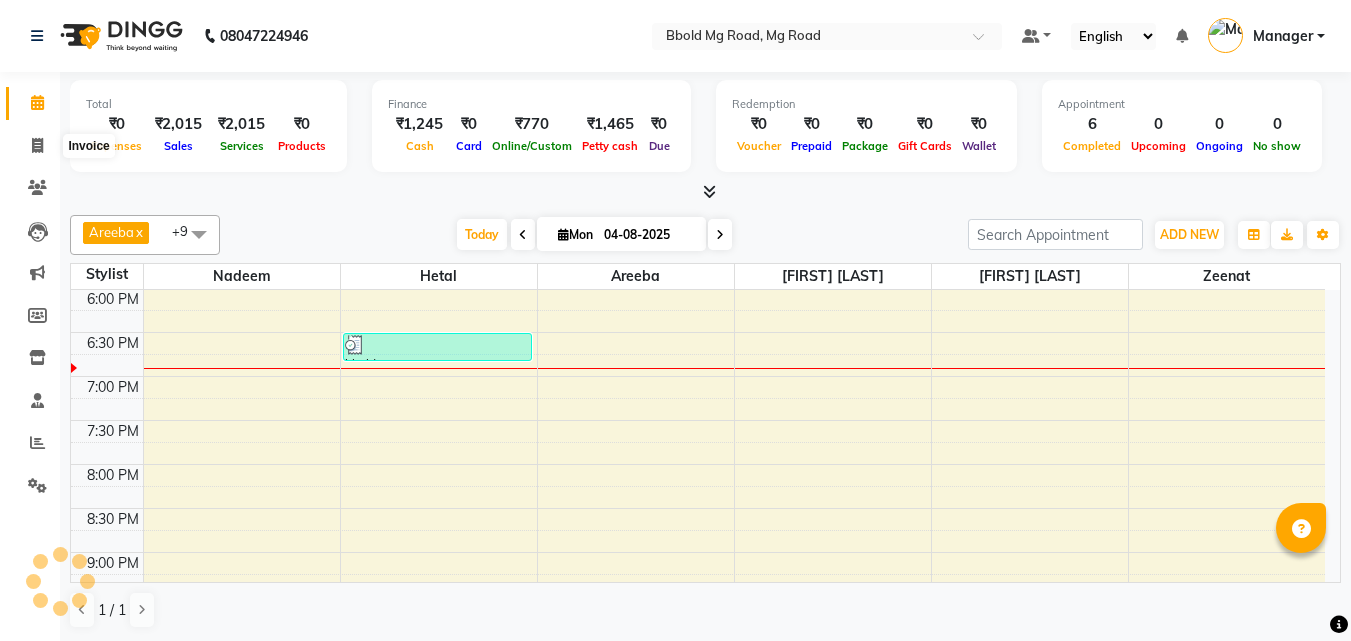 select on "service" 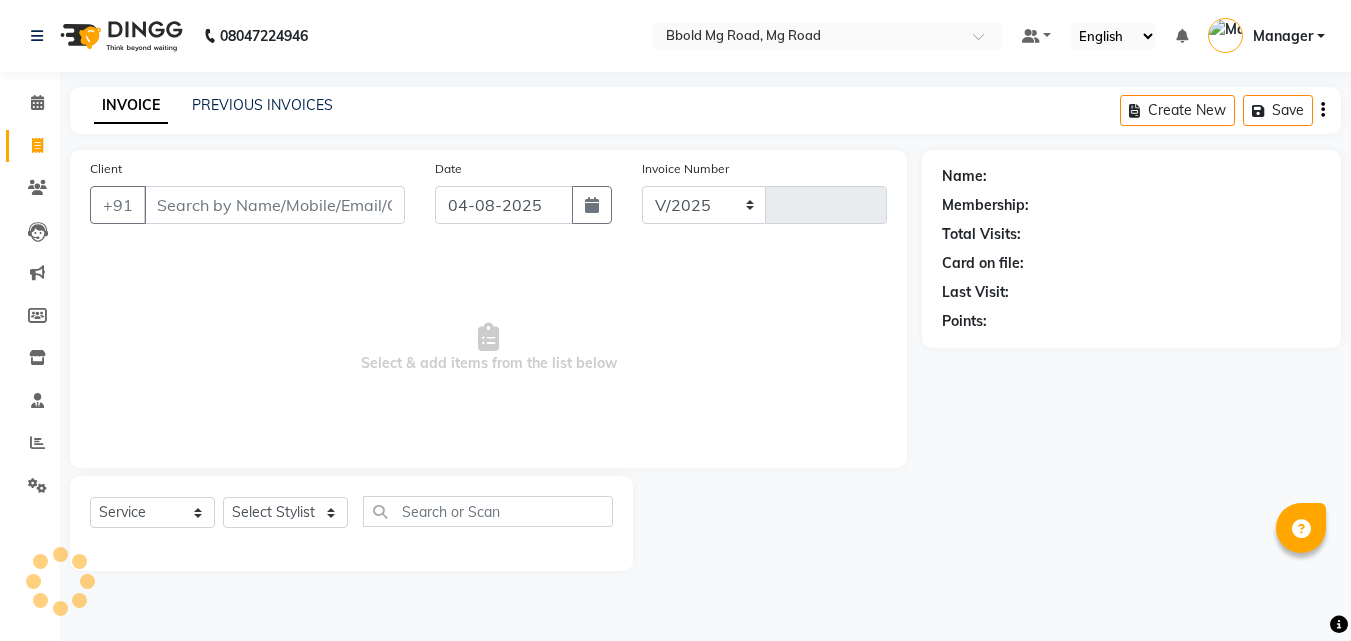 select on "7353" 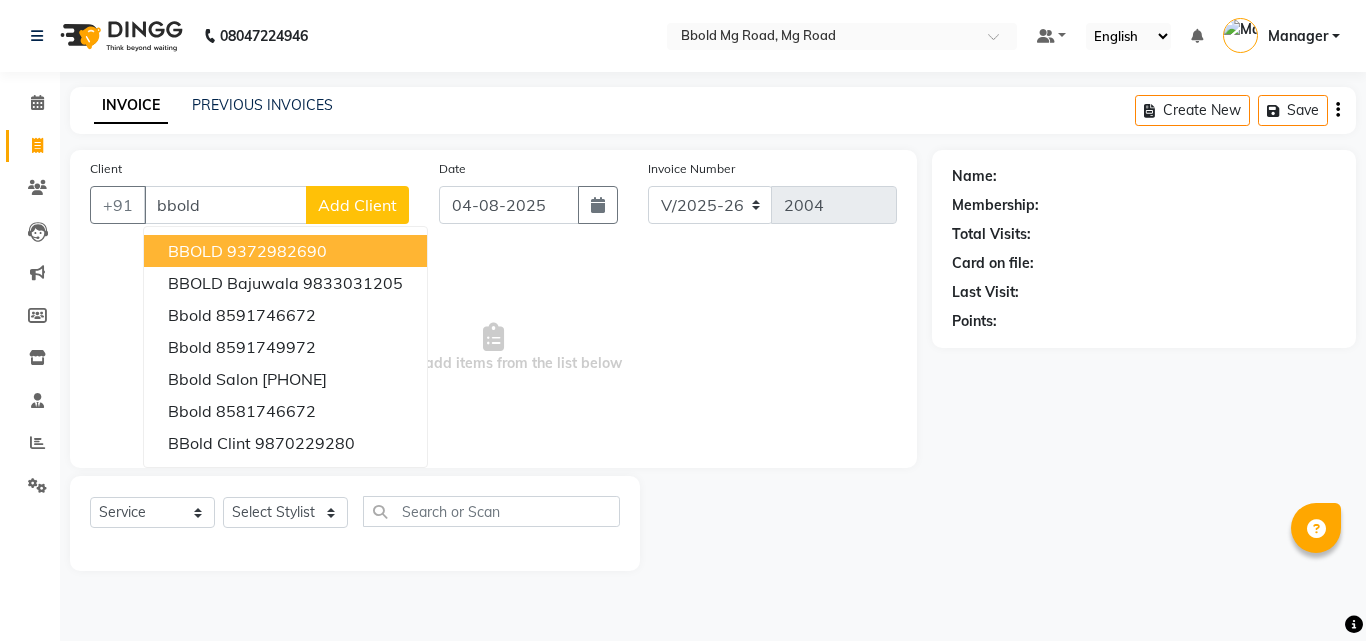 click on "BBOLD  9372982690" at bounding box center (285, 251) 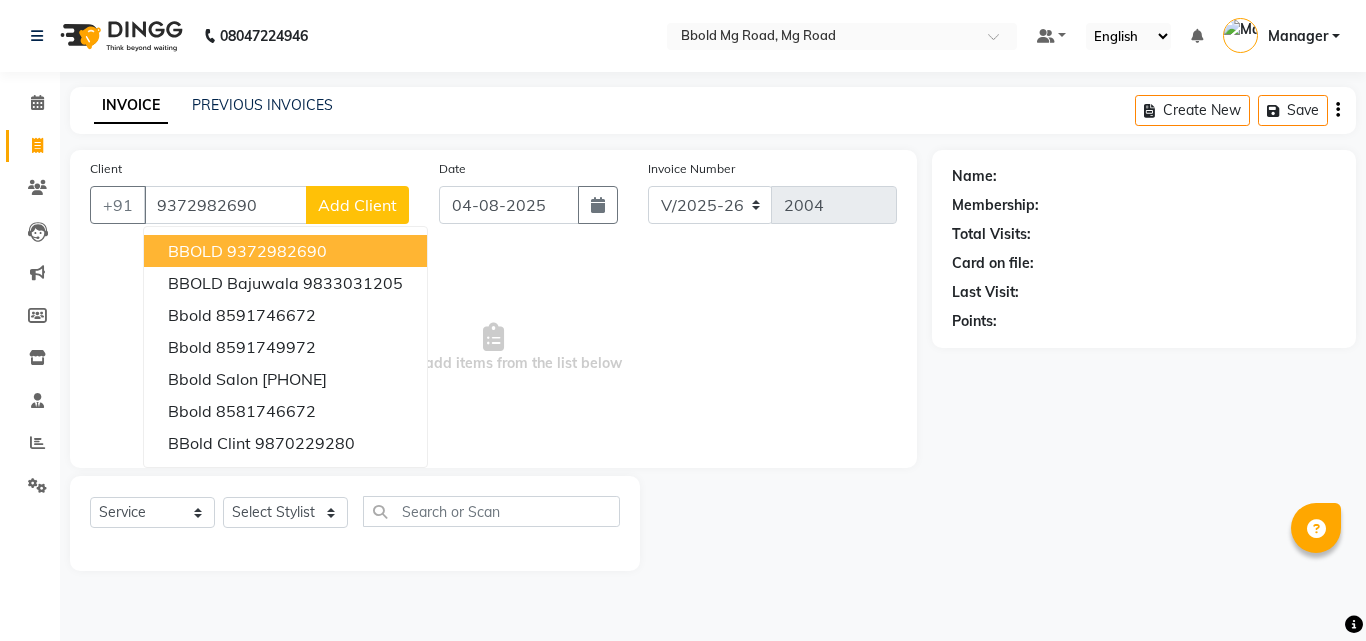 type on "9372982690" 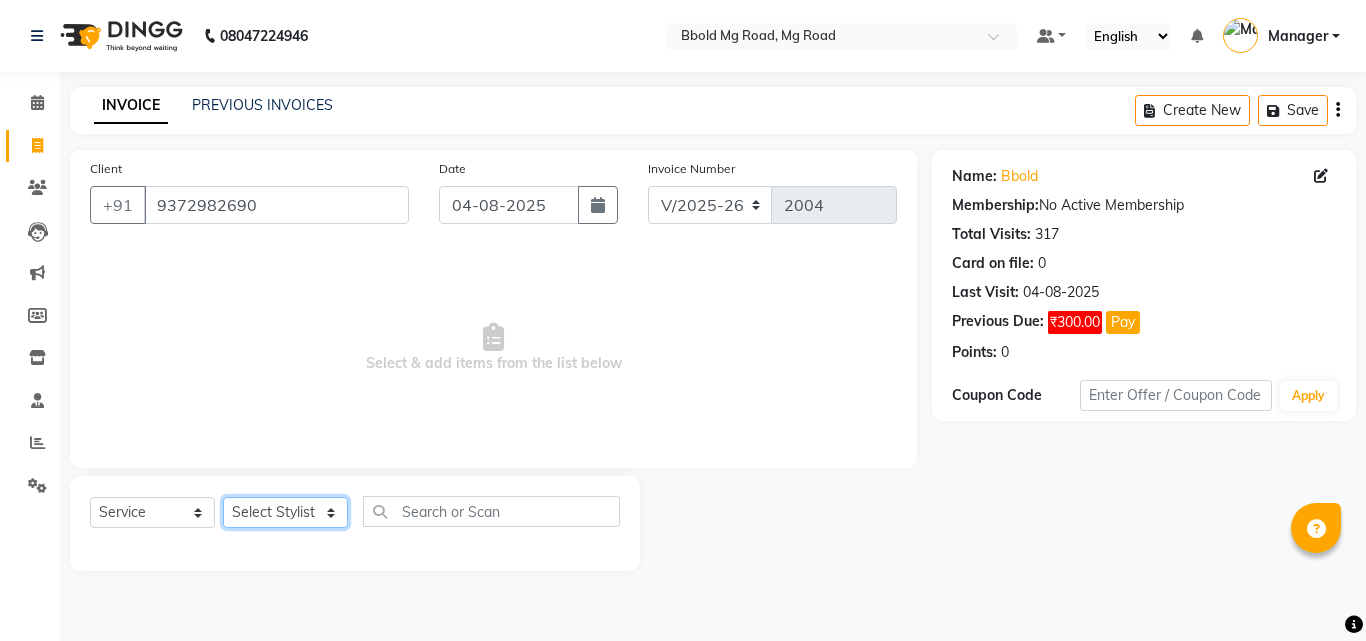 click on "Select Stylist [FIRST] [FIRST] [FIRST] [FIRST] [FIRST] [FIRST] Manager [FIRST] [FIRST] [FIRST] [FIRST]" 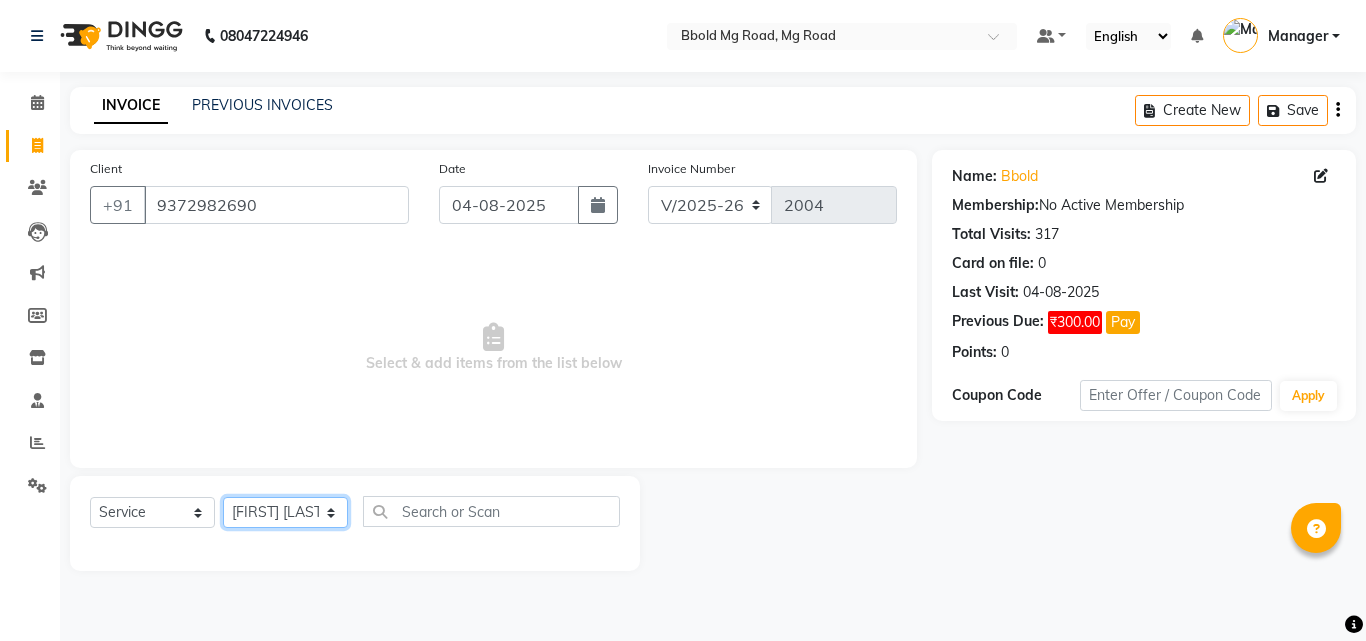 click on "Select Stylist [FIRST] [FIRST] [FIRST] [FIRST] [FIRST] [FIRST] Manager [FIRST] [FIRST] [FIRST] [FIRST]" 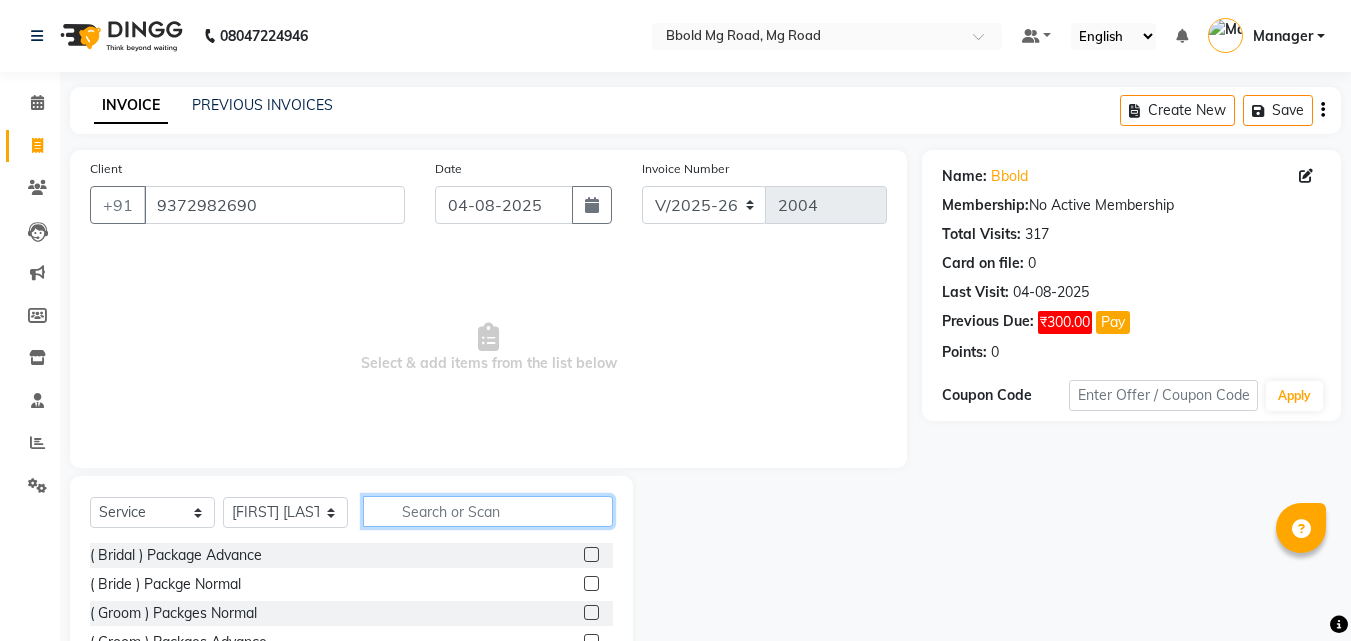click 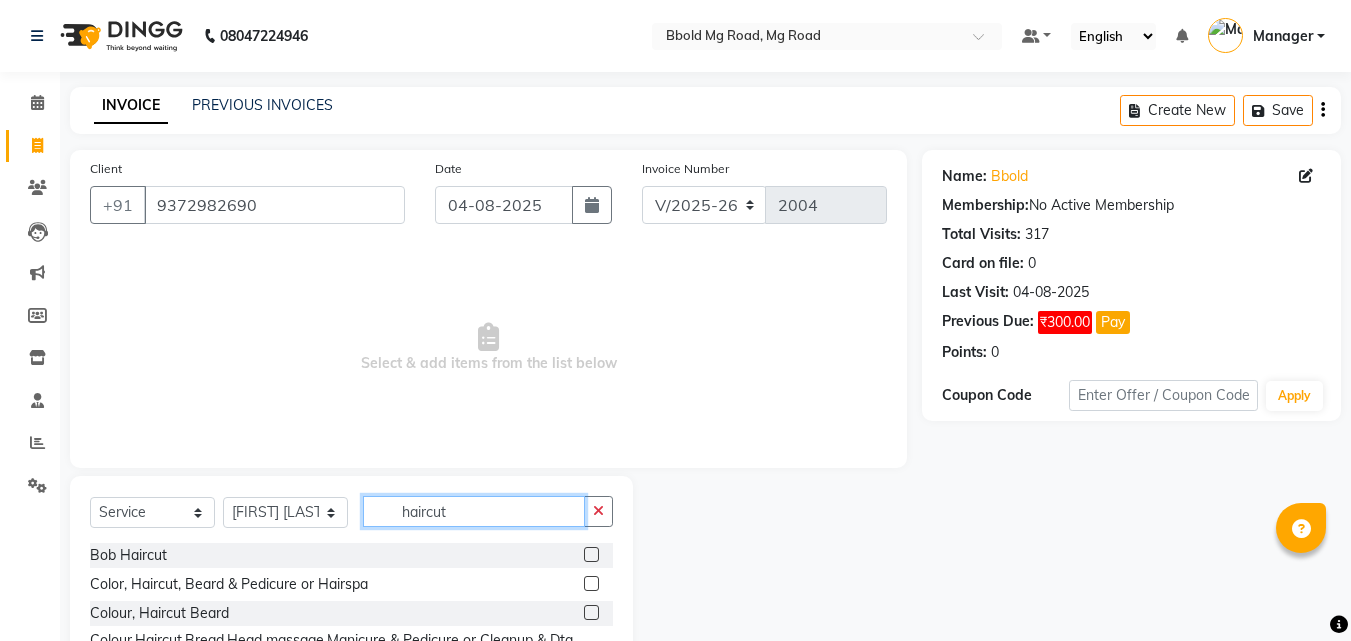 scroll, scrollTop: 156, scrollLeft: 0, axis: vertical 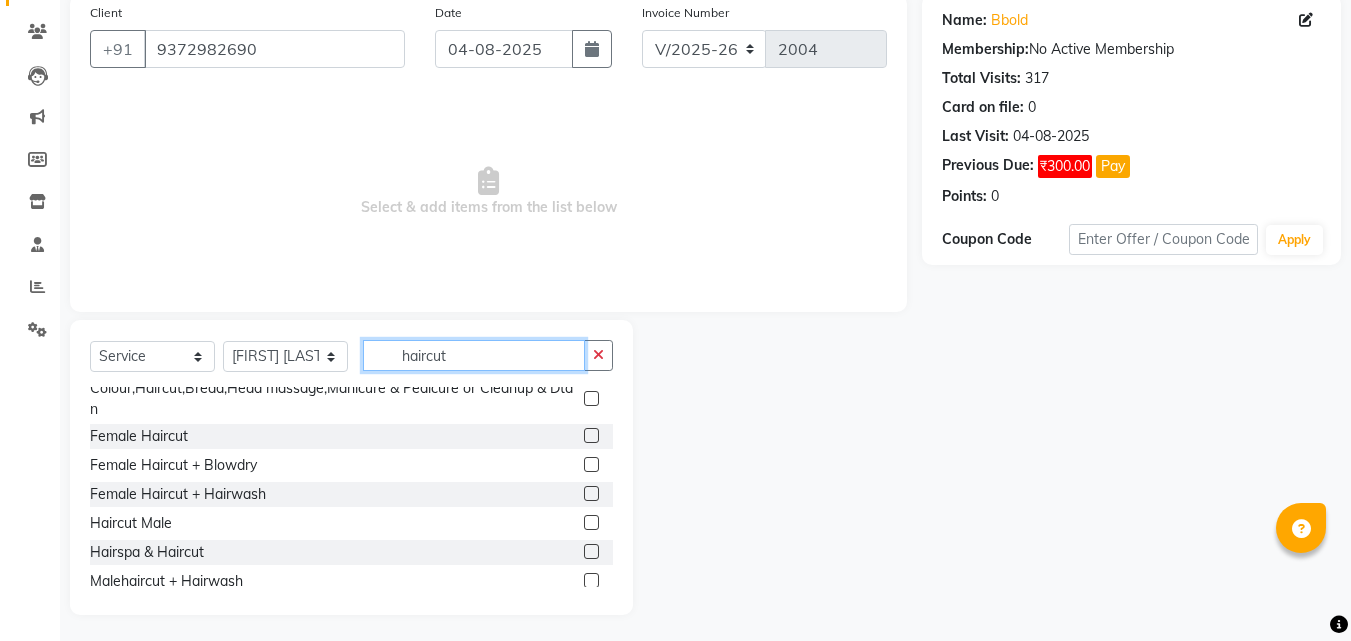 type on "haircut" 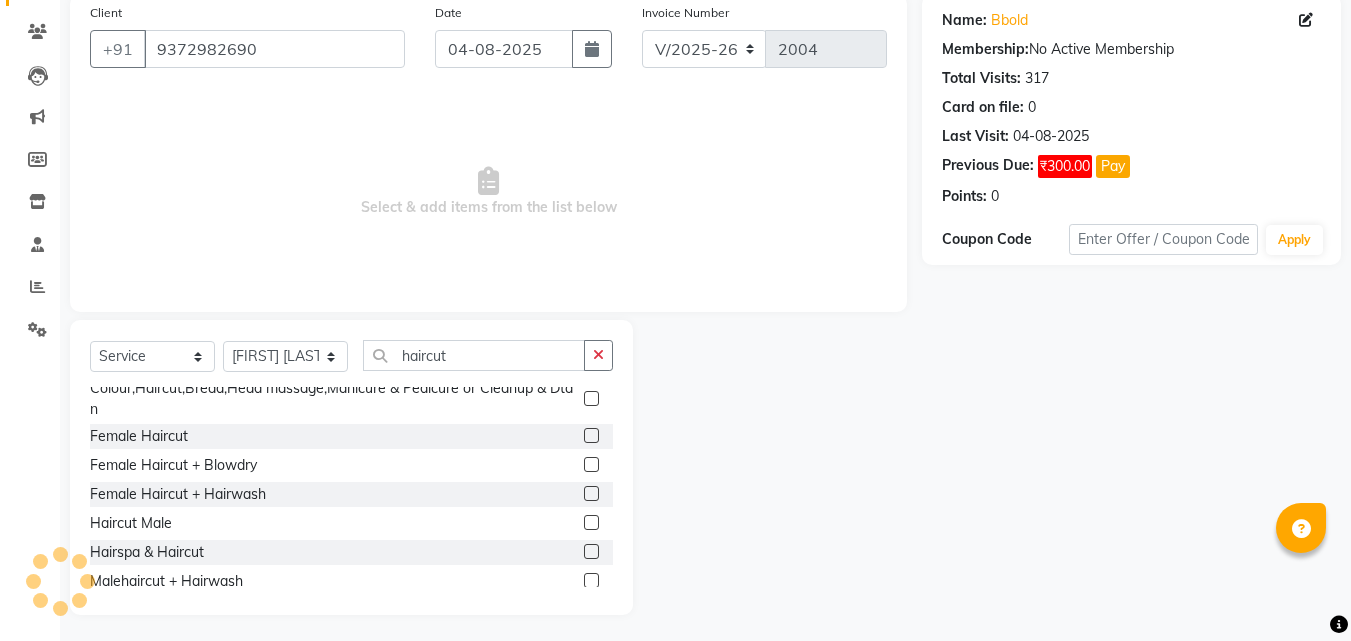 click 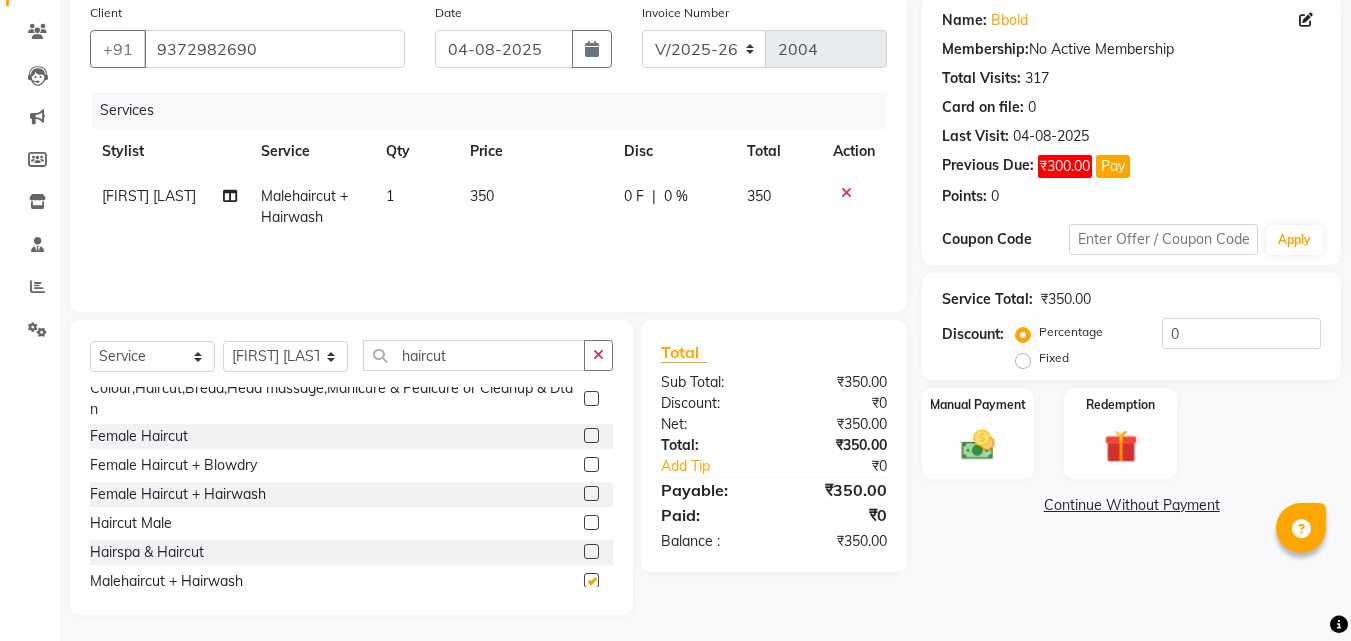 checkbox on "false" 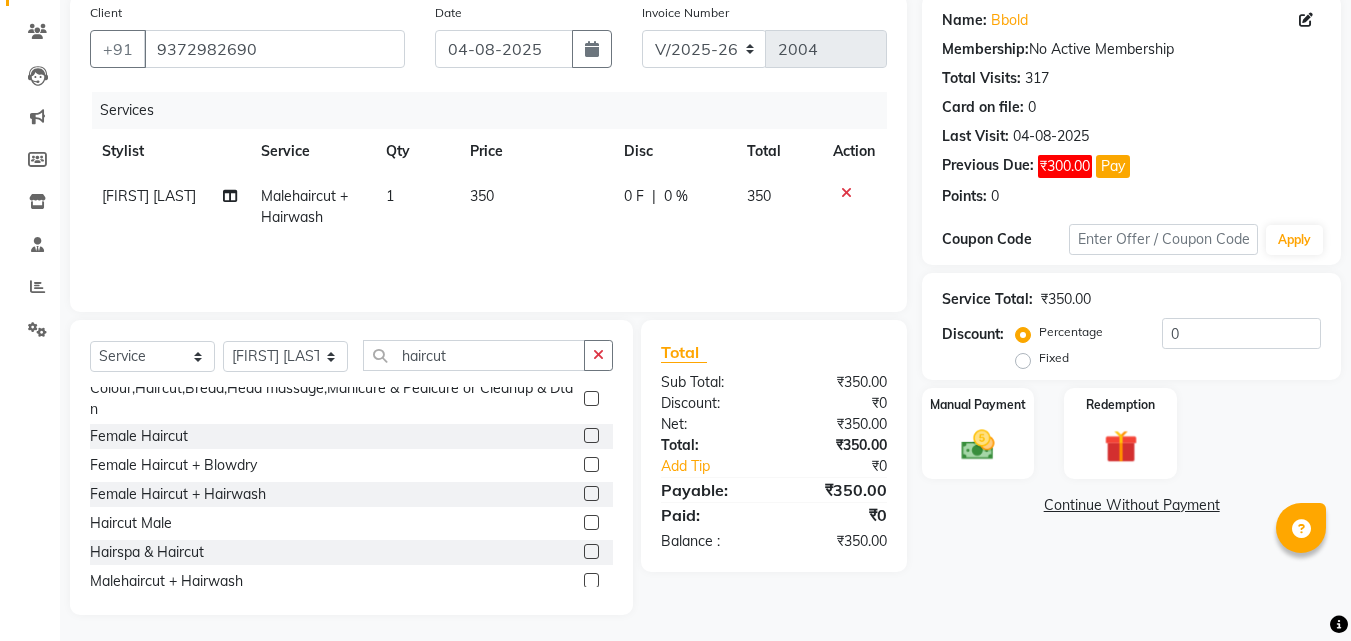 click on "Services Stylist Service Qty Price Disc Total Action [FIRST] [LAST] Malehaircut + Hairwash 1 350 0 F | 0 % 350" 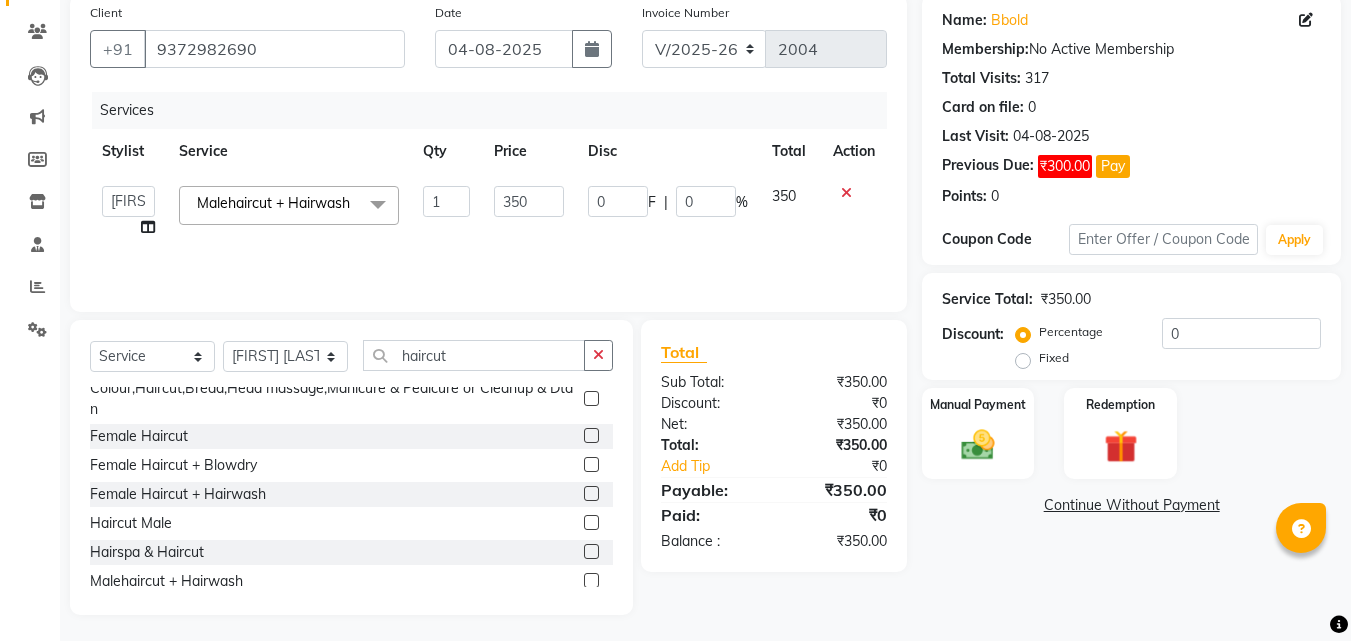 click on "350" 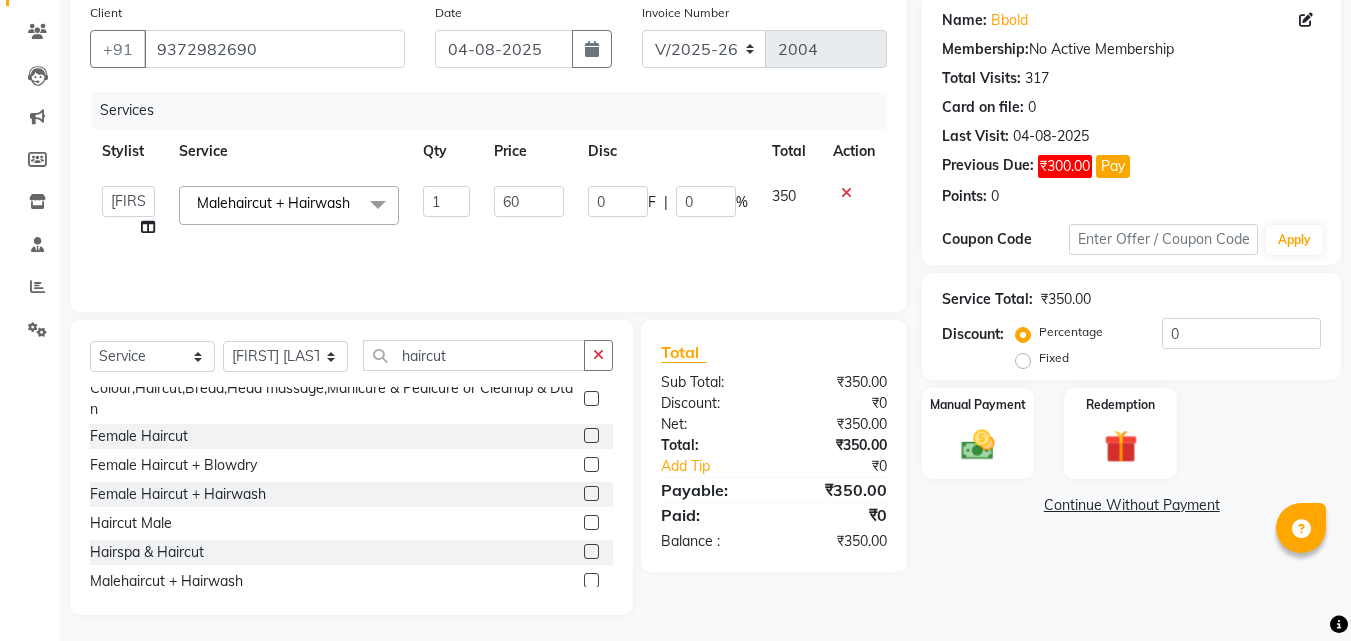 type on "600" 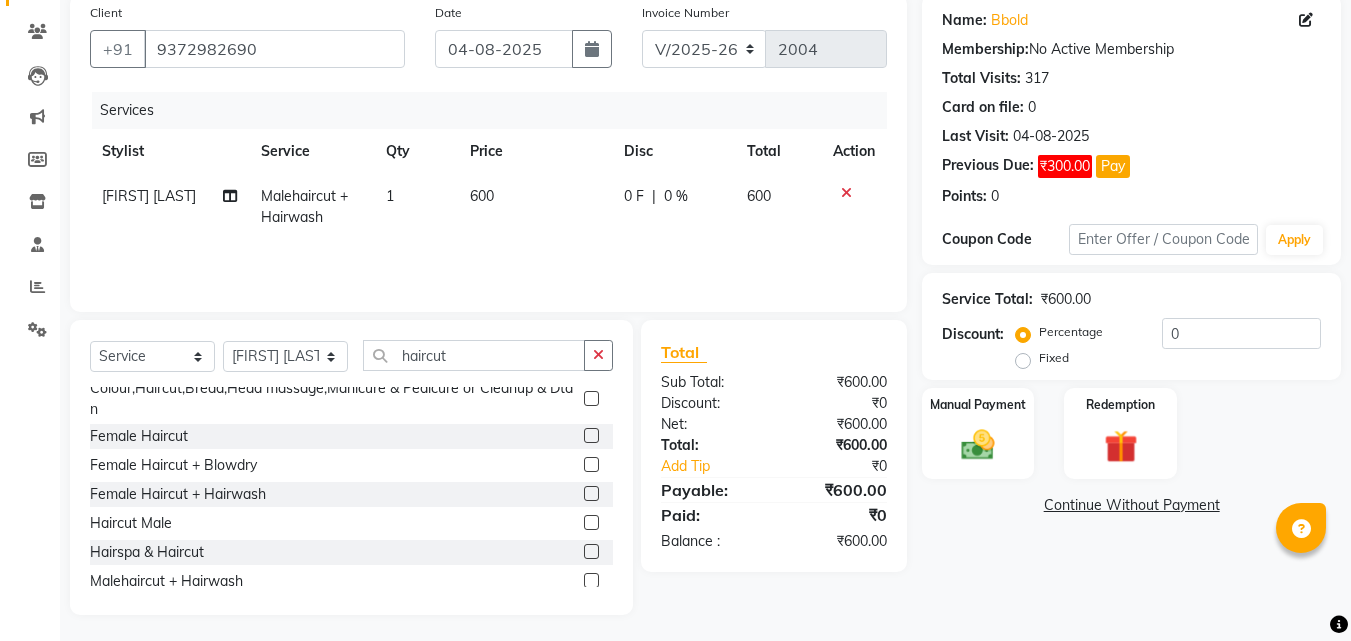 click on "Services Stylist Service Qty Price Disc Total Action [FIRST] [LAST] Malehaircut + Hairwash 1 600 0 F | 0 % 600" 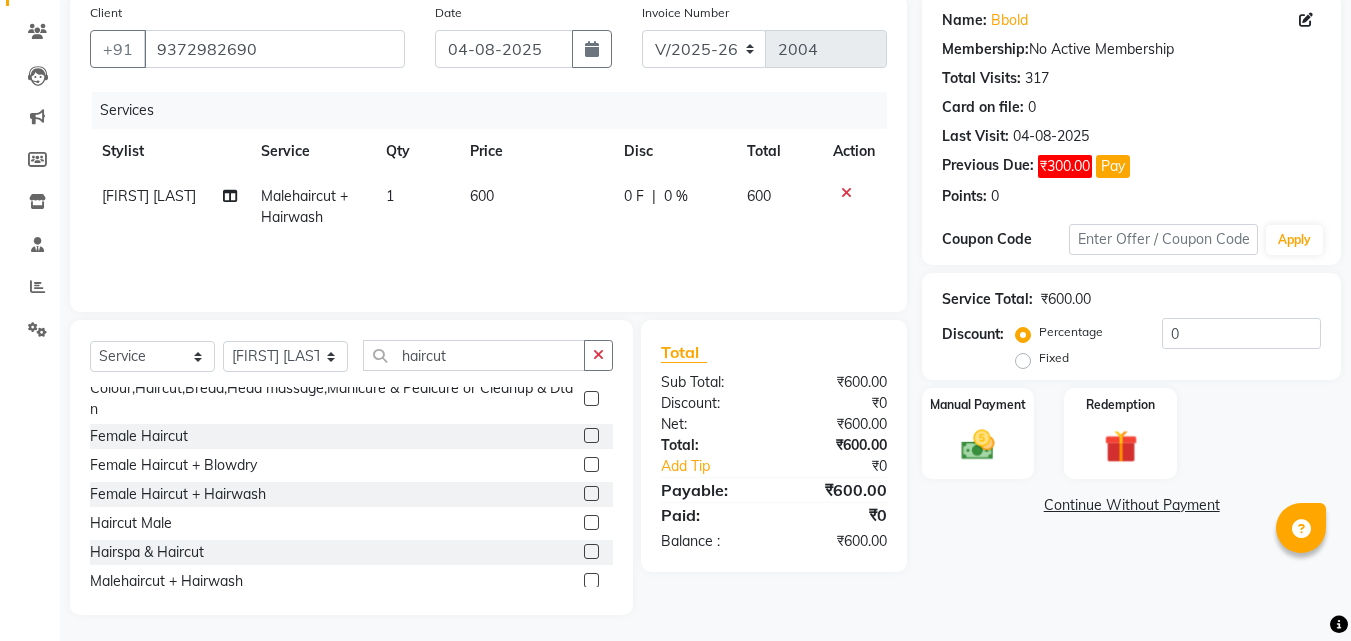 scroll, scrollTop: 160, scrollLeft: 0, axis: vertical 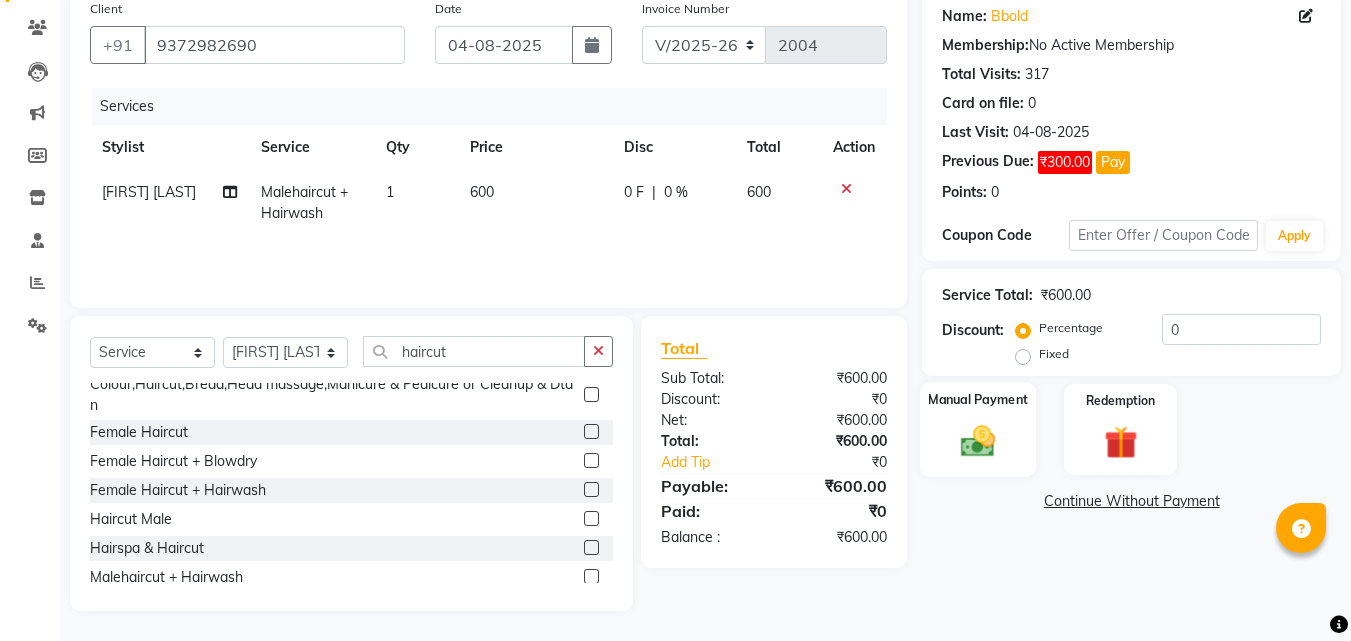 click 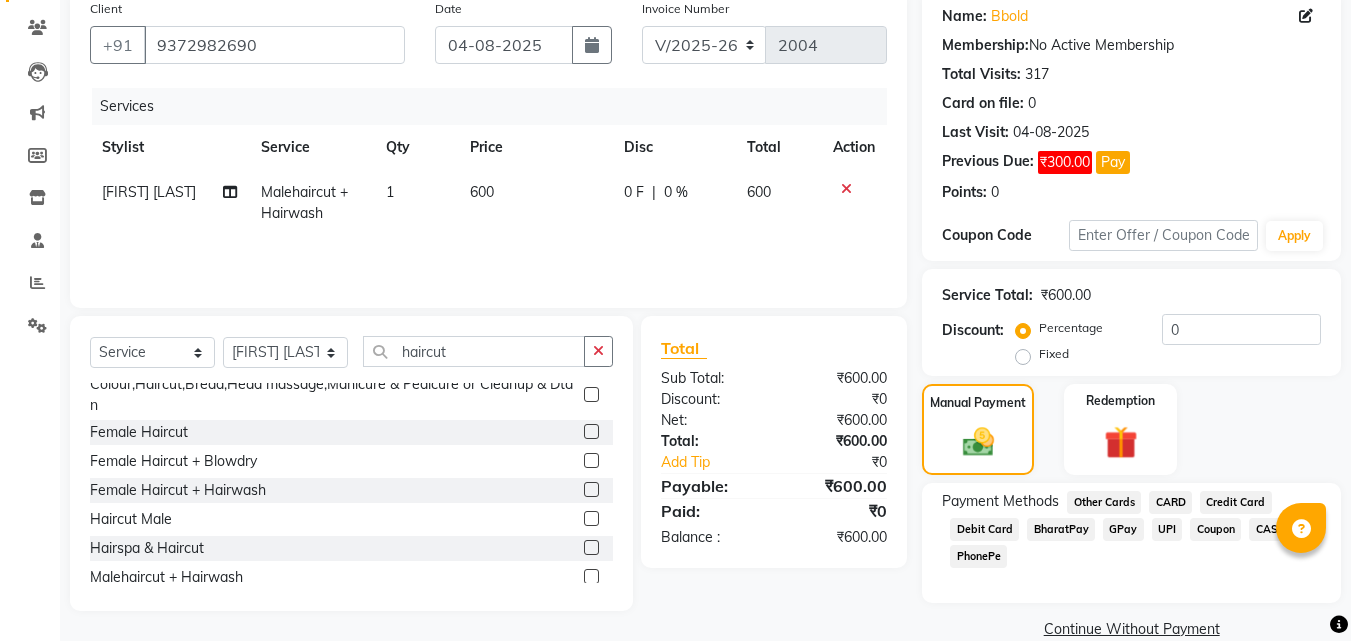 scroll, scrollTop: 193, scrollLeft: 0, axis: vertical 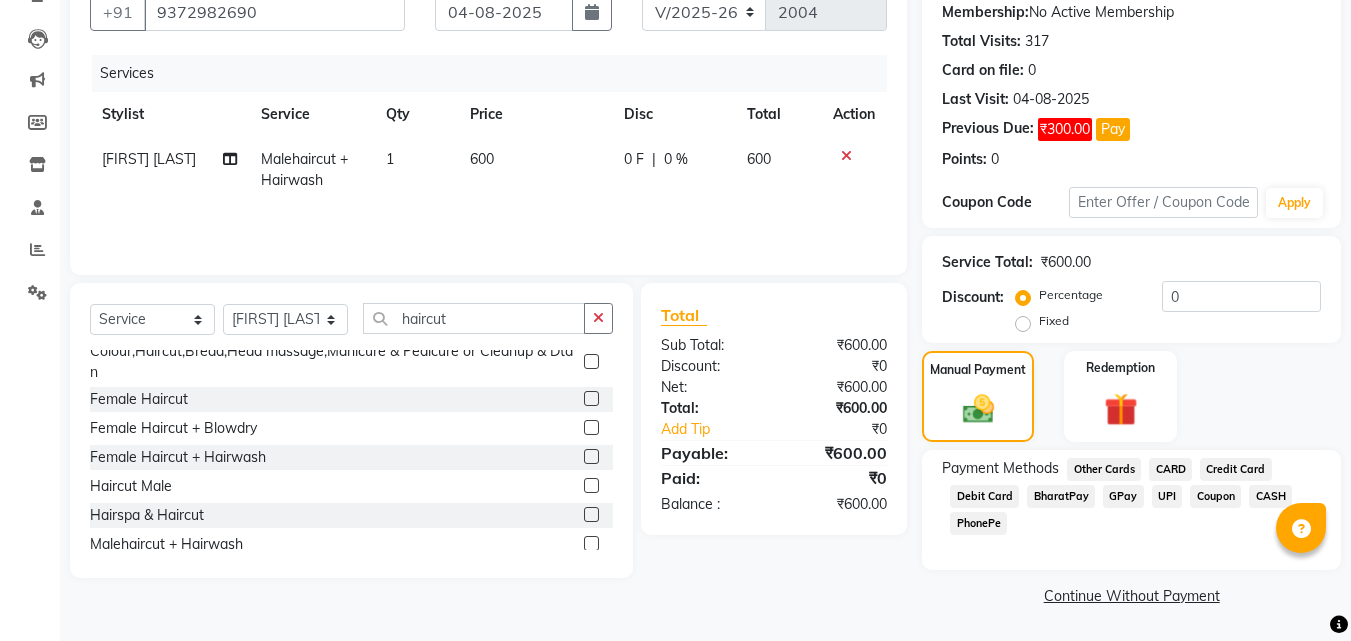 click on "GPay" 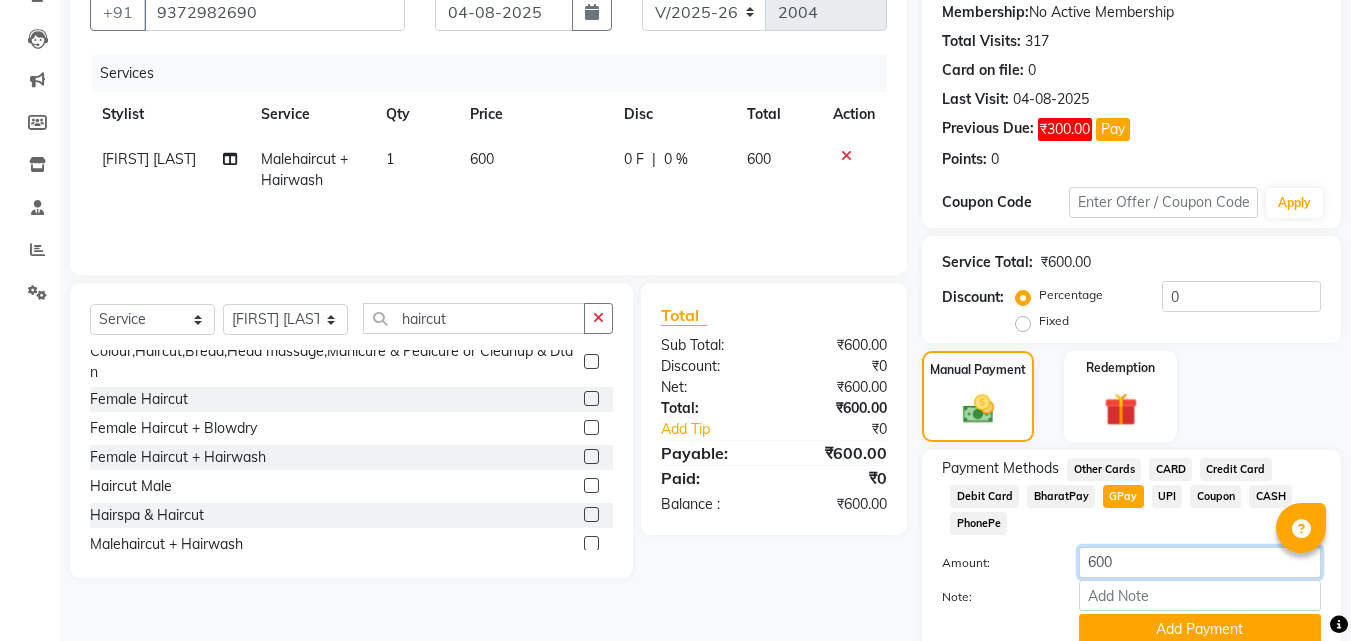 click on "600" 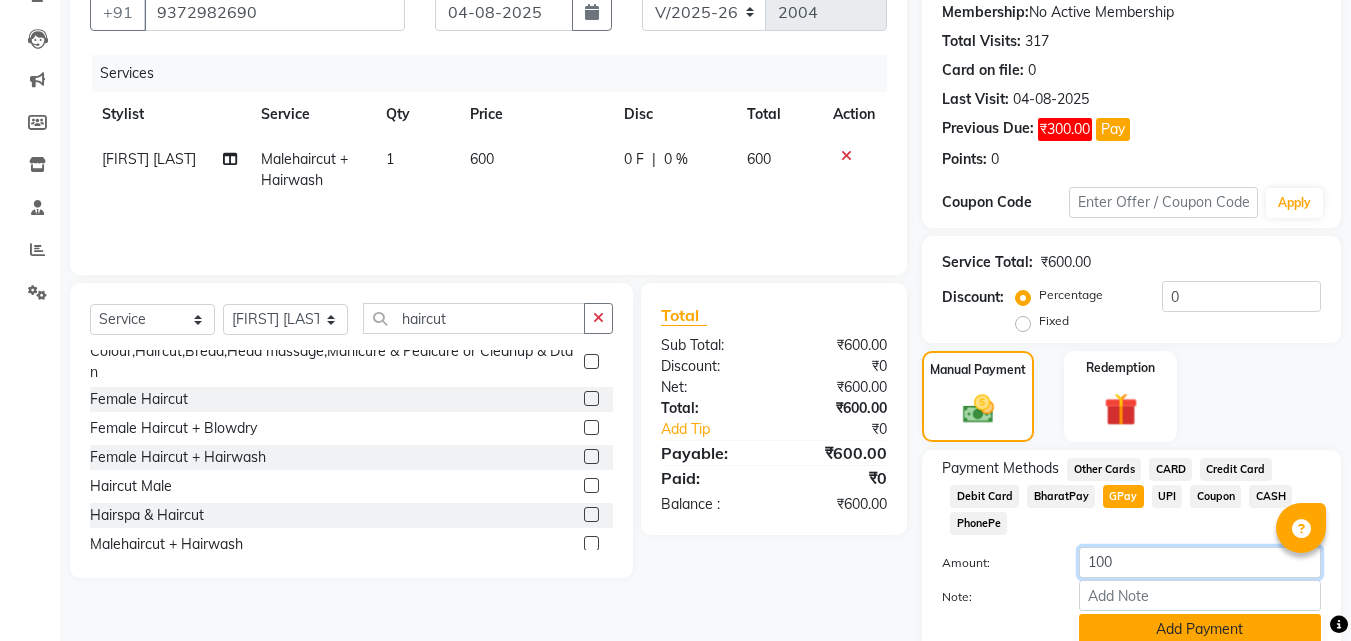 type on "100" 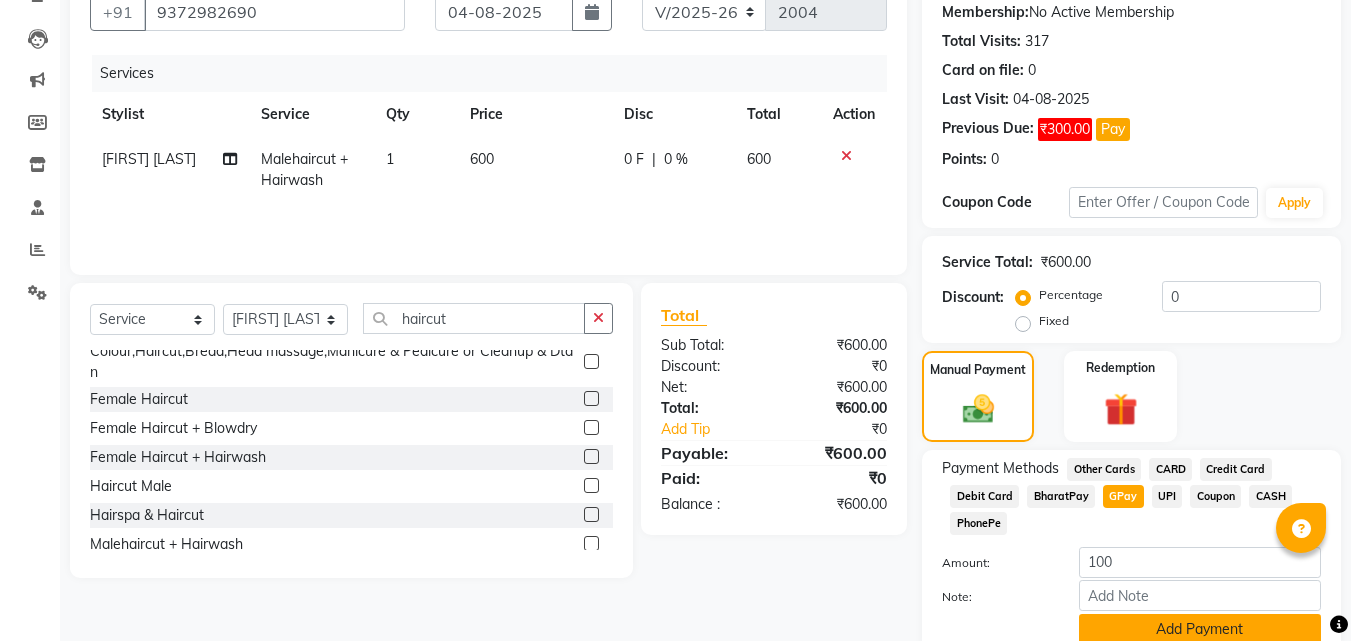 click on "Add Payment" 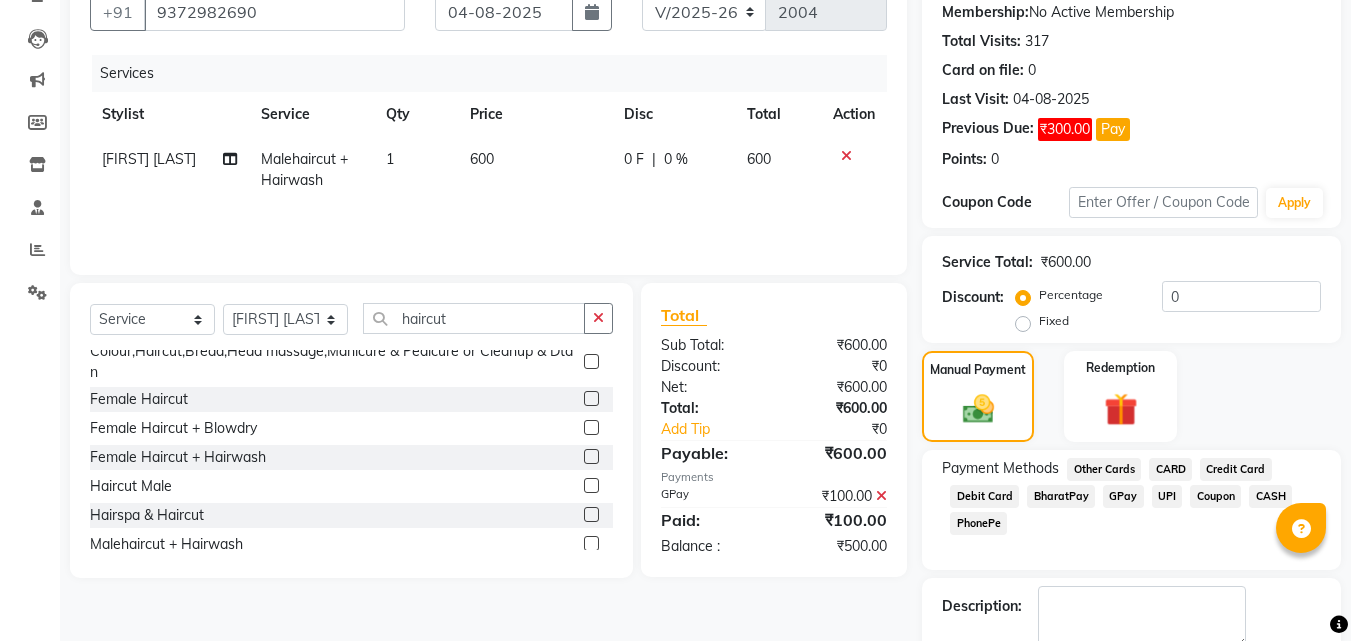 click on "CASH" 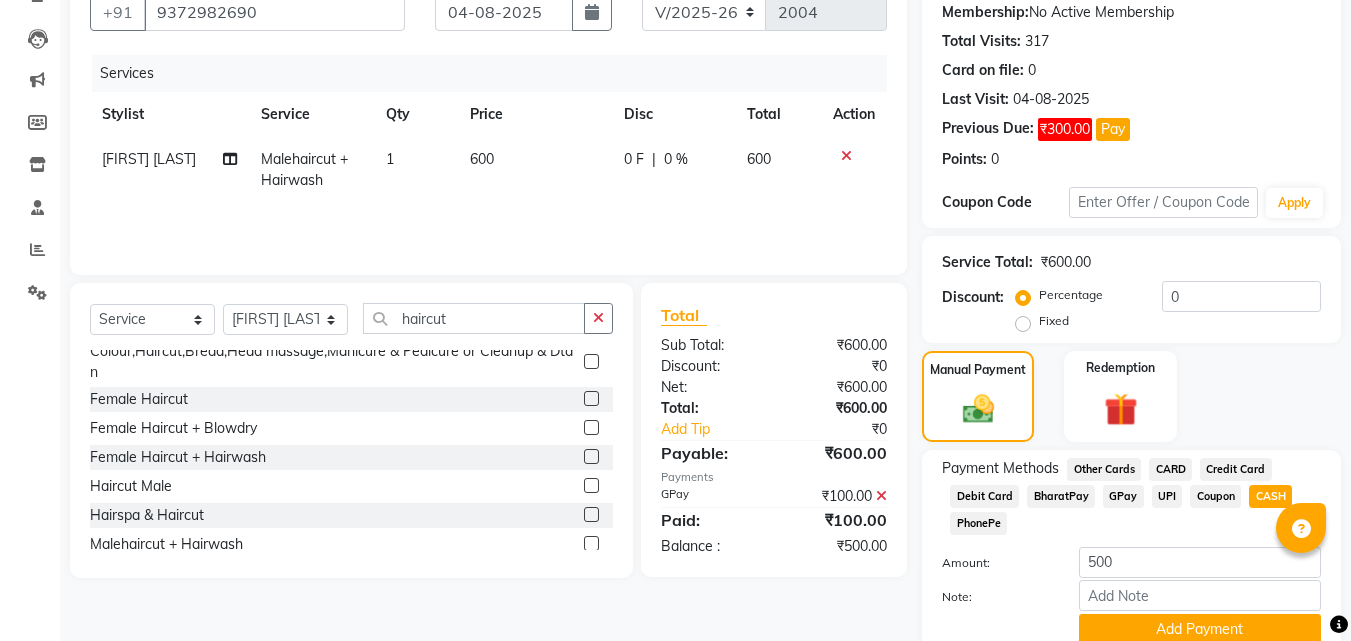 scroll, scrollTop: 389, scrollLeft: 0, axis: vertical 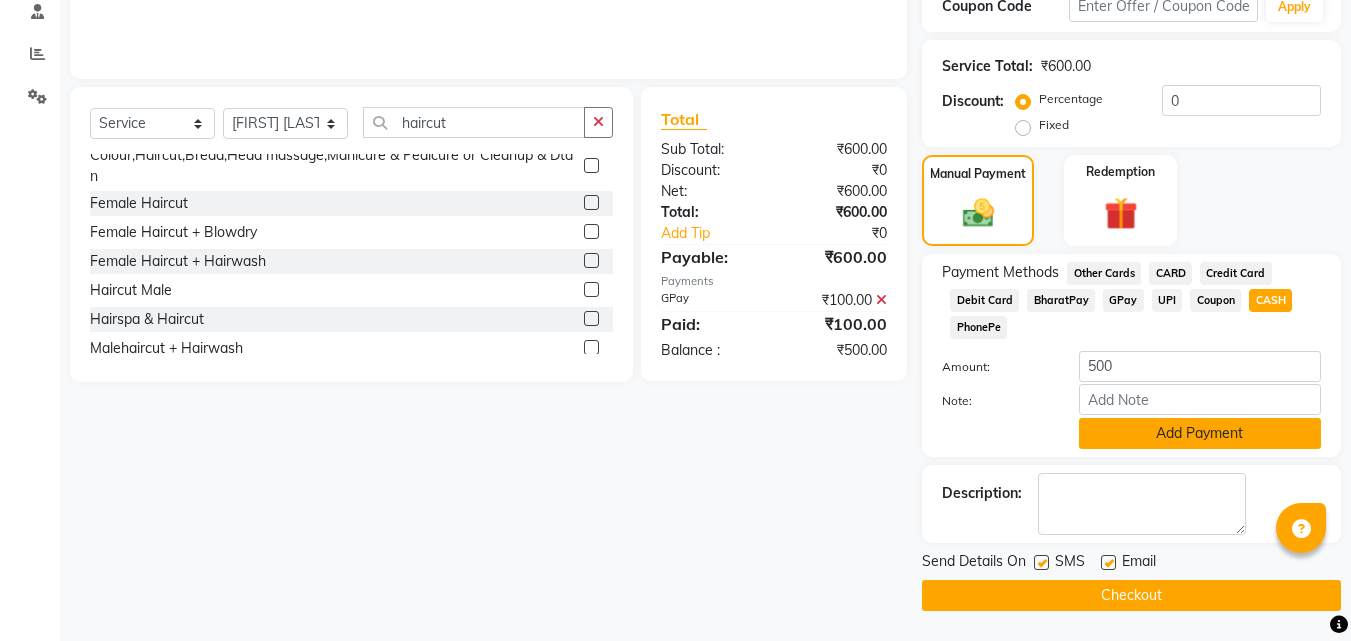 click on "Add Payment" 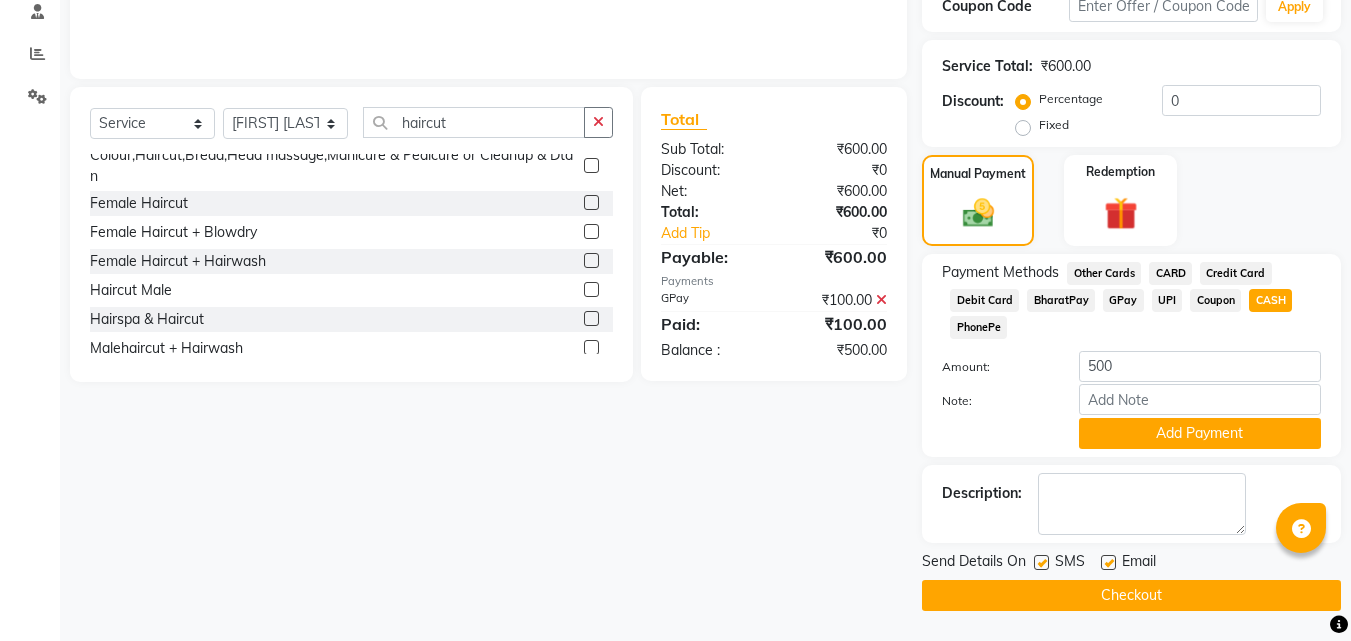 scroll, scrollTop: 306, scrollLeft: 0, axis: vertical 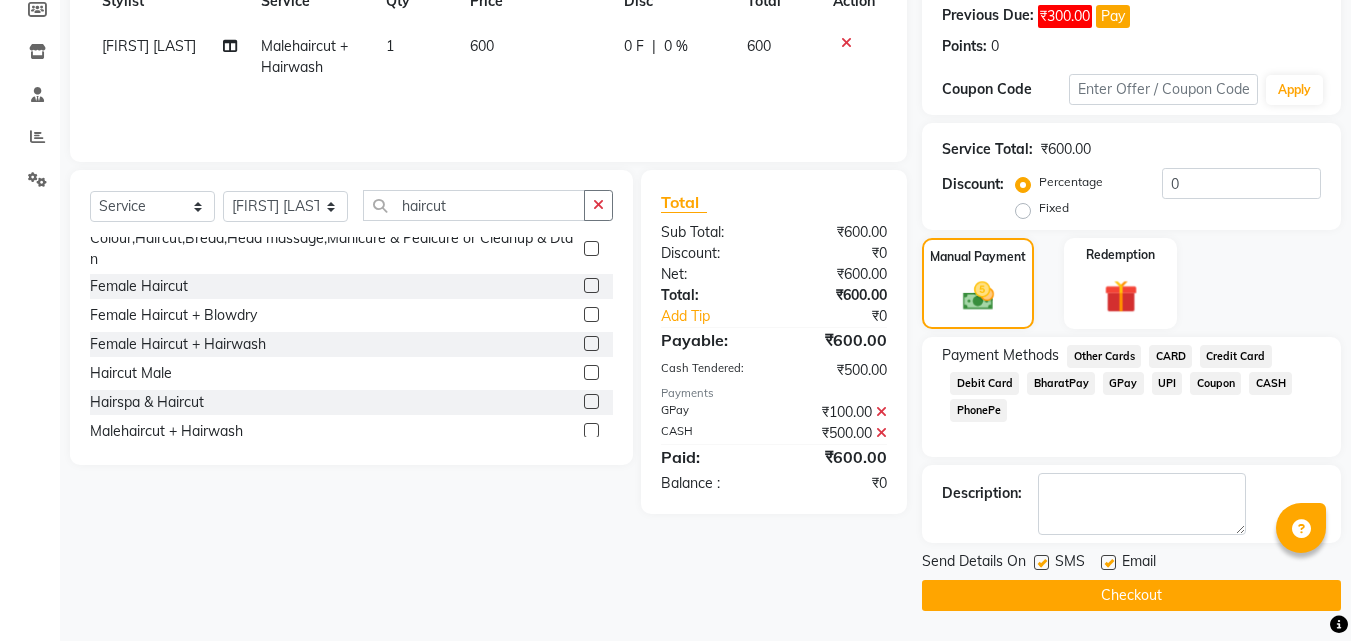 click on "Checkout" 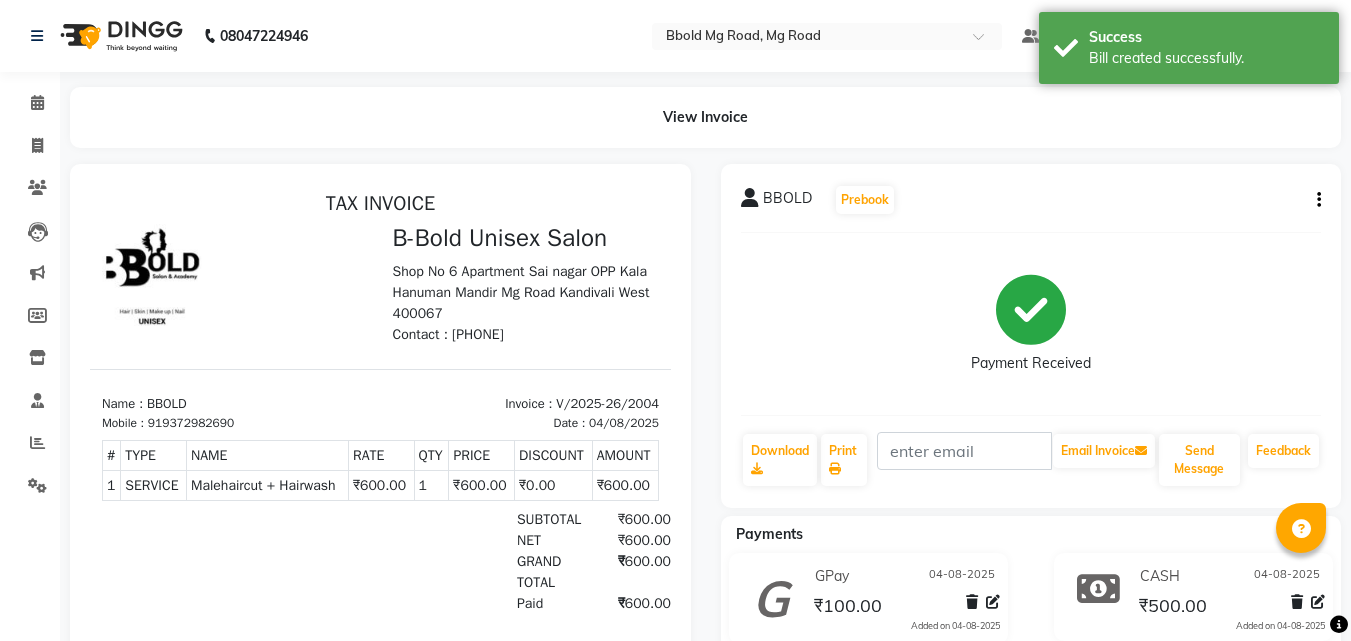 scroll, scrollTop: 0, scrollLeft: 0, axis: both 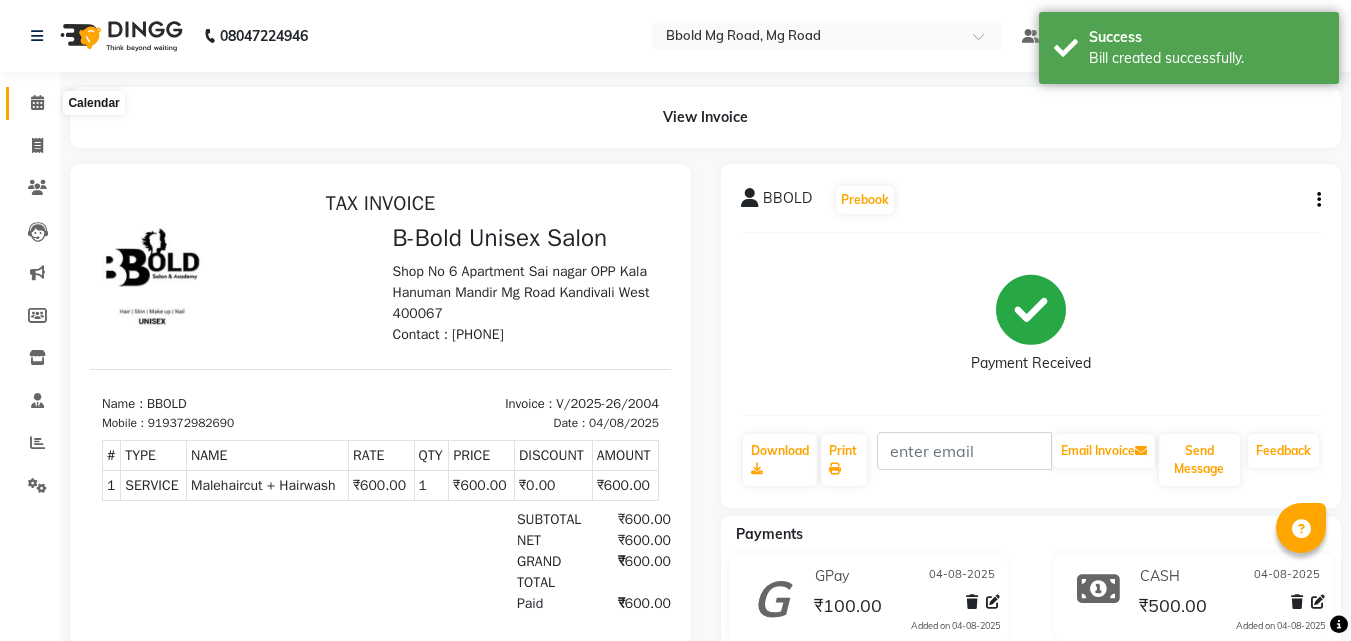 click 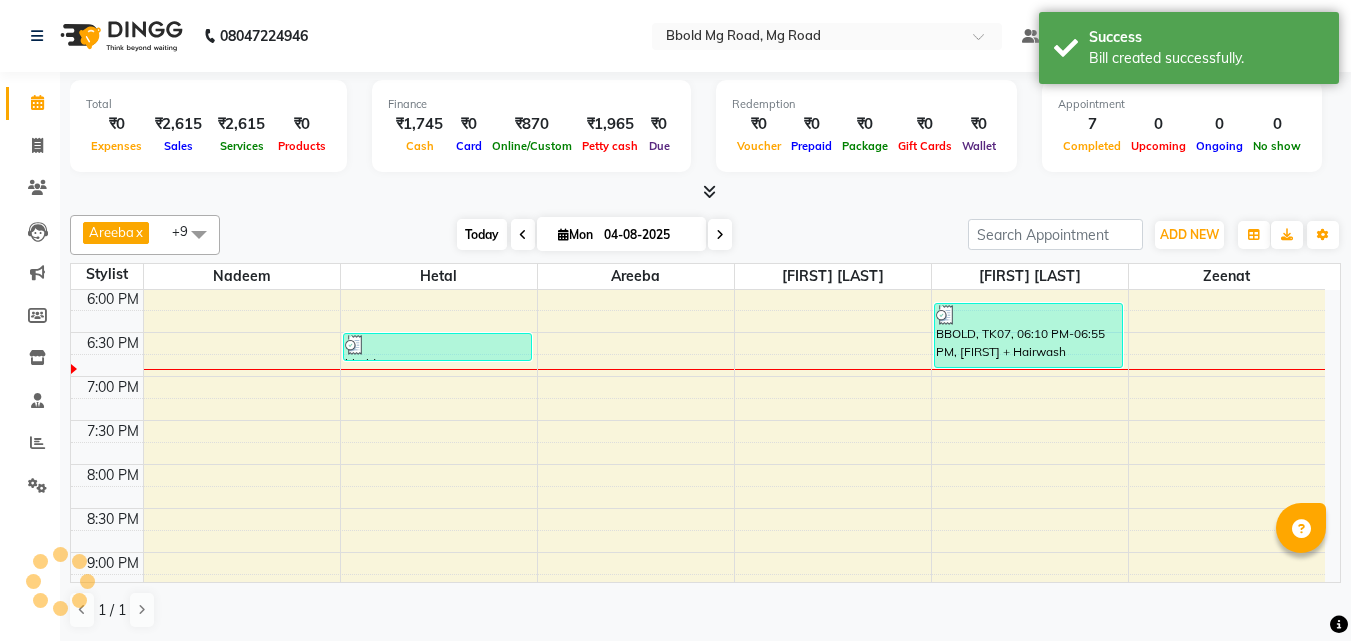 click on "Today" at bounding box center [482, 234] 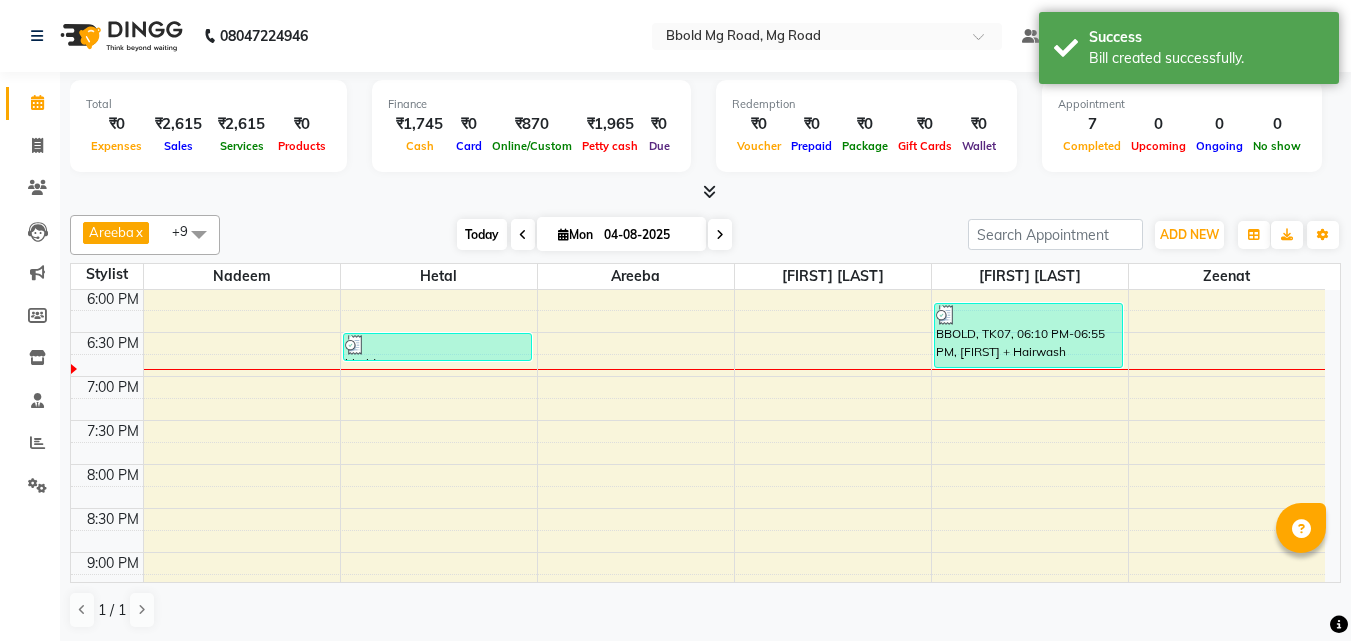 scroll, scrollTop: 705, scrollLeft: 0, axis: vertical 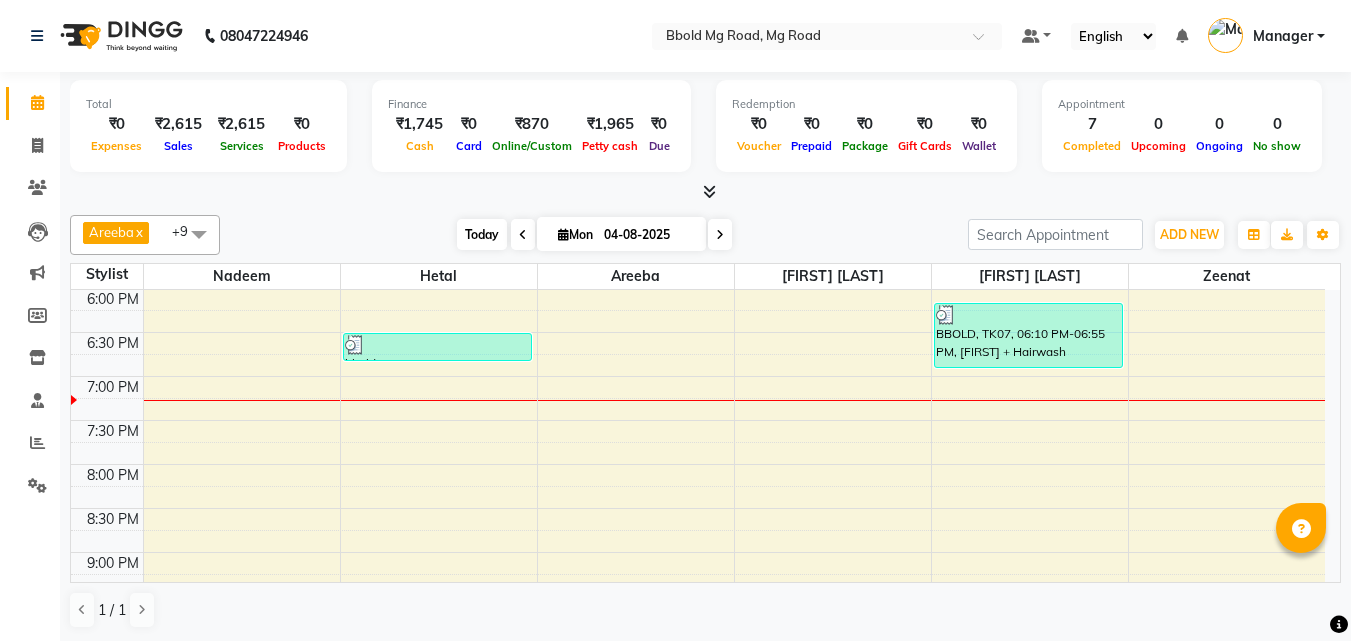 click on "Today" at bounding box center (482, 234) 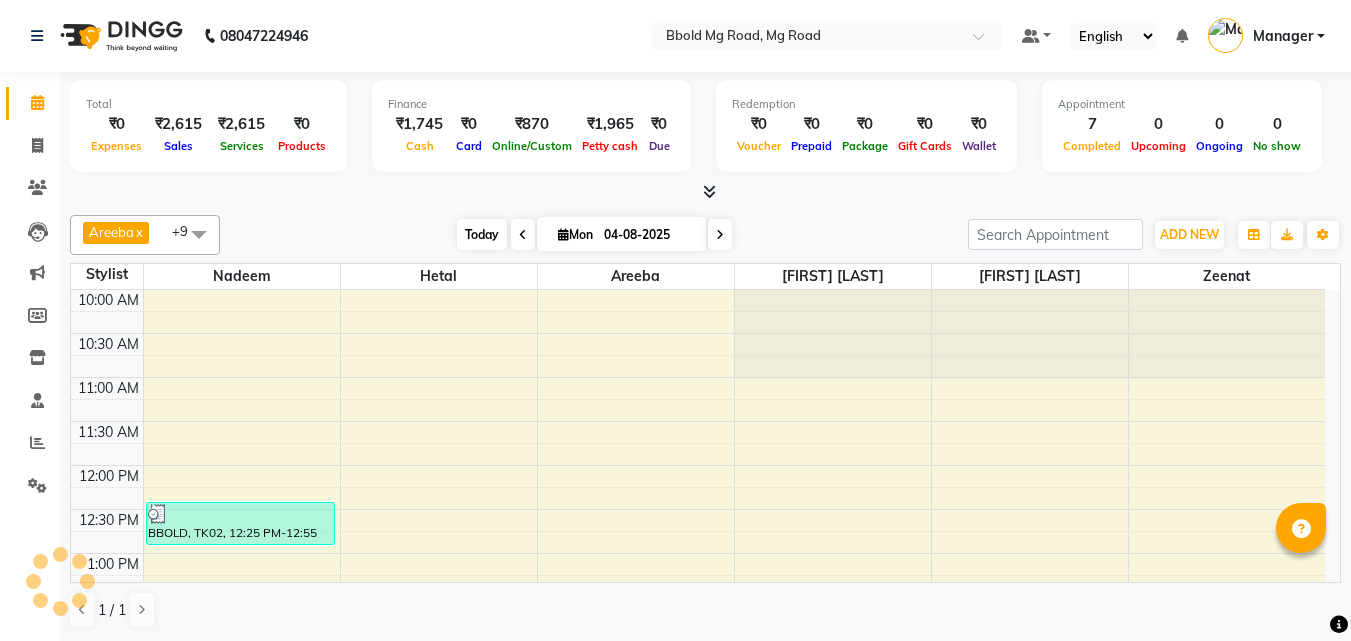 scroll, scrollTop: 793, scrollLeft: 0, axis: vertical 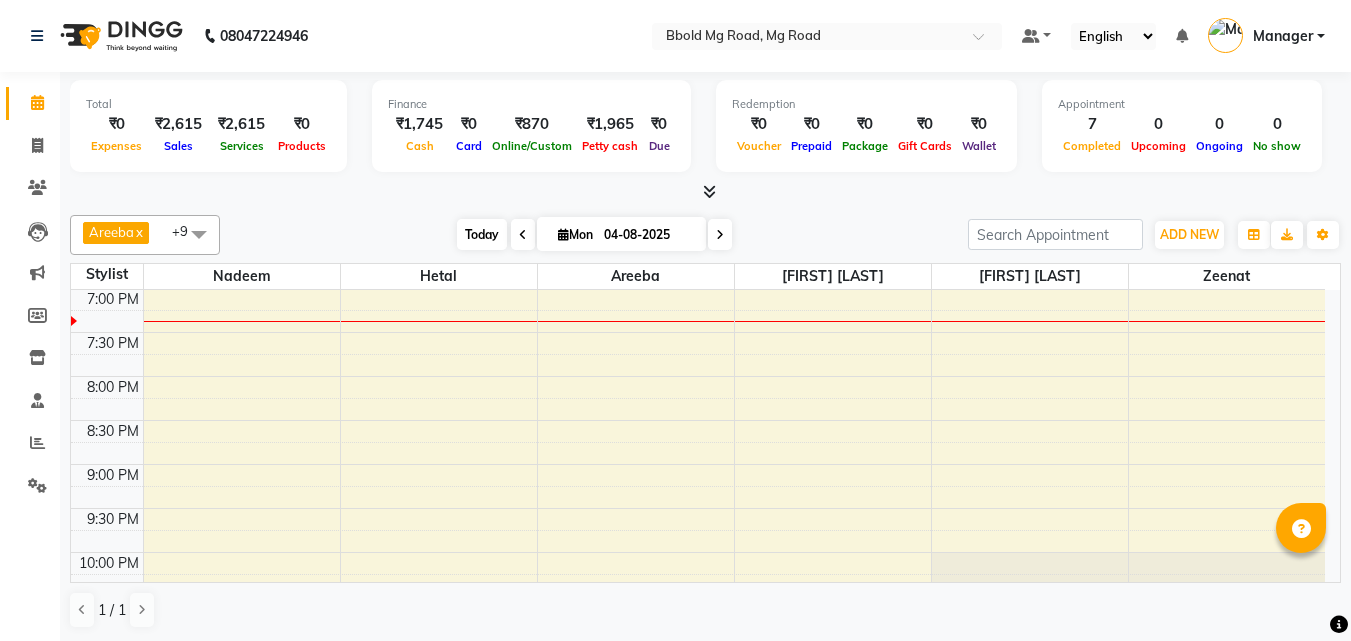 click on "Today" at bounding box center (482, 234) 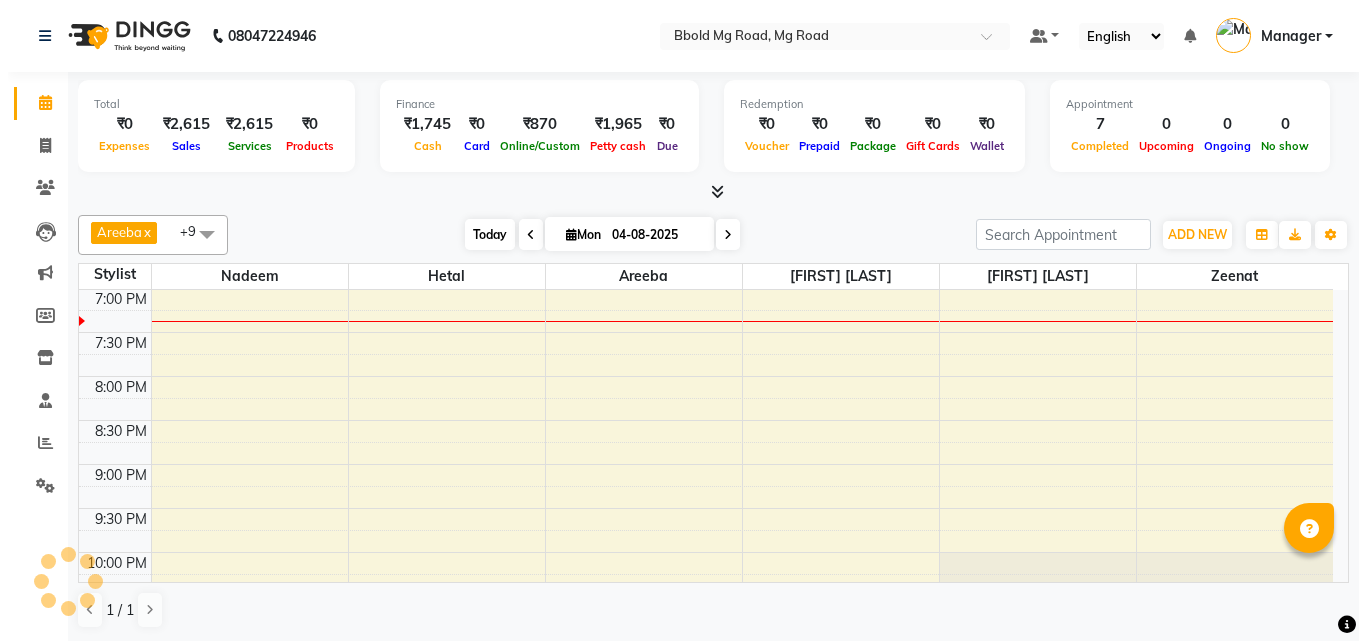 scroll, scrollTop: 793, scrollLeft: 0, axis: vertical 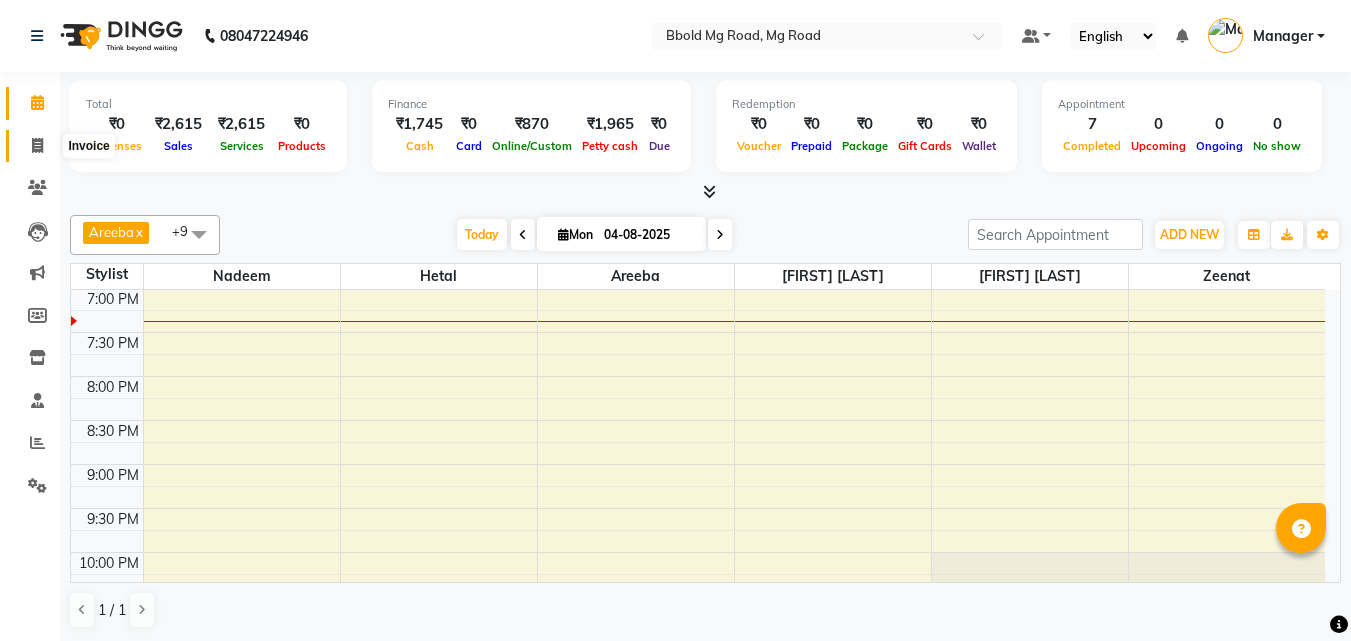 click 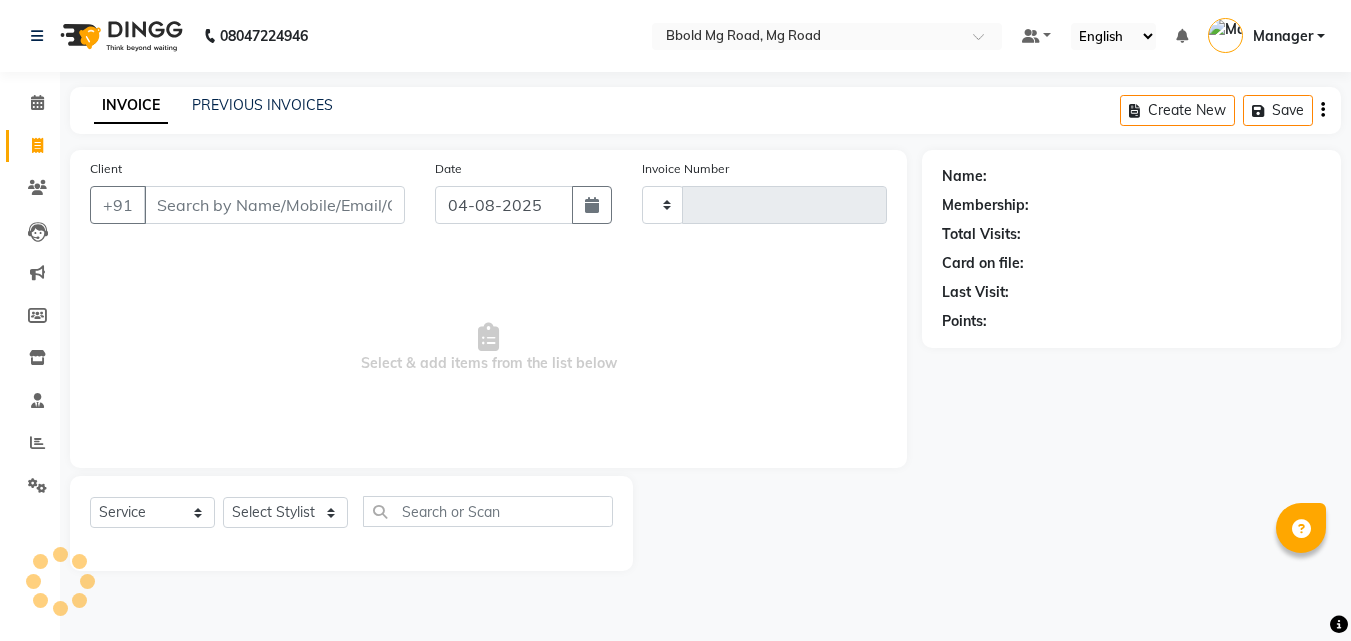type on "2005" 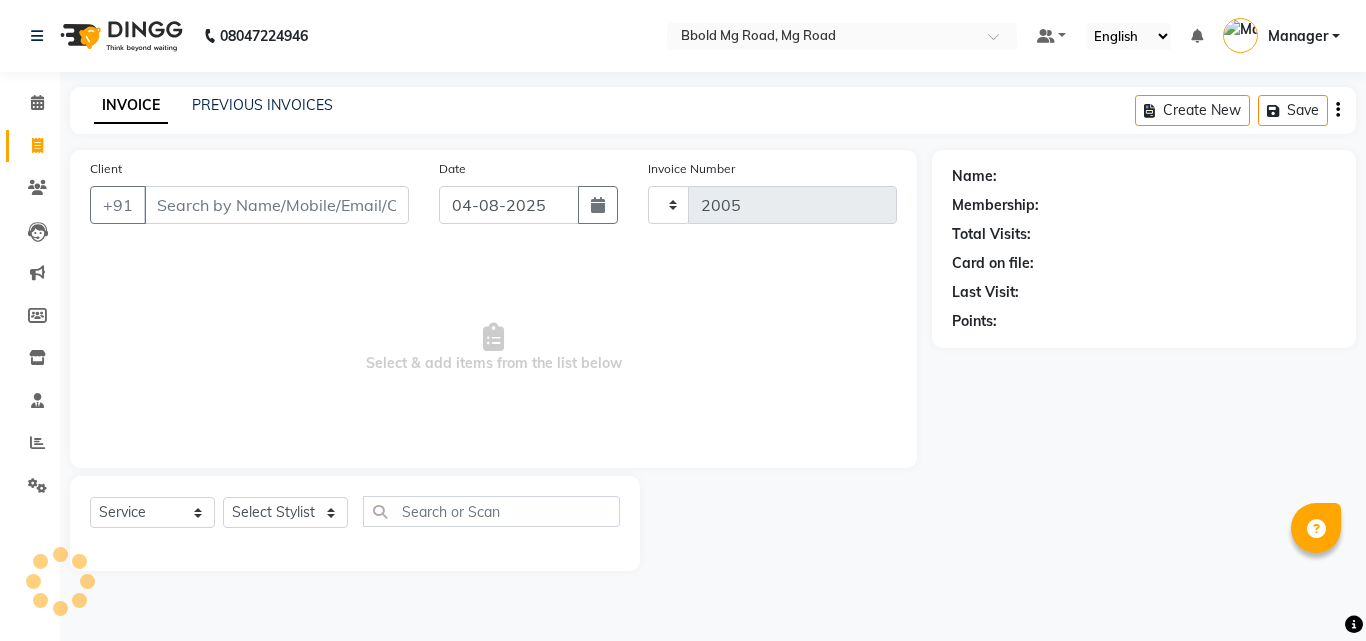 select on "7353" 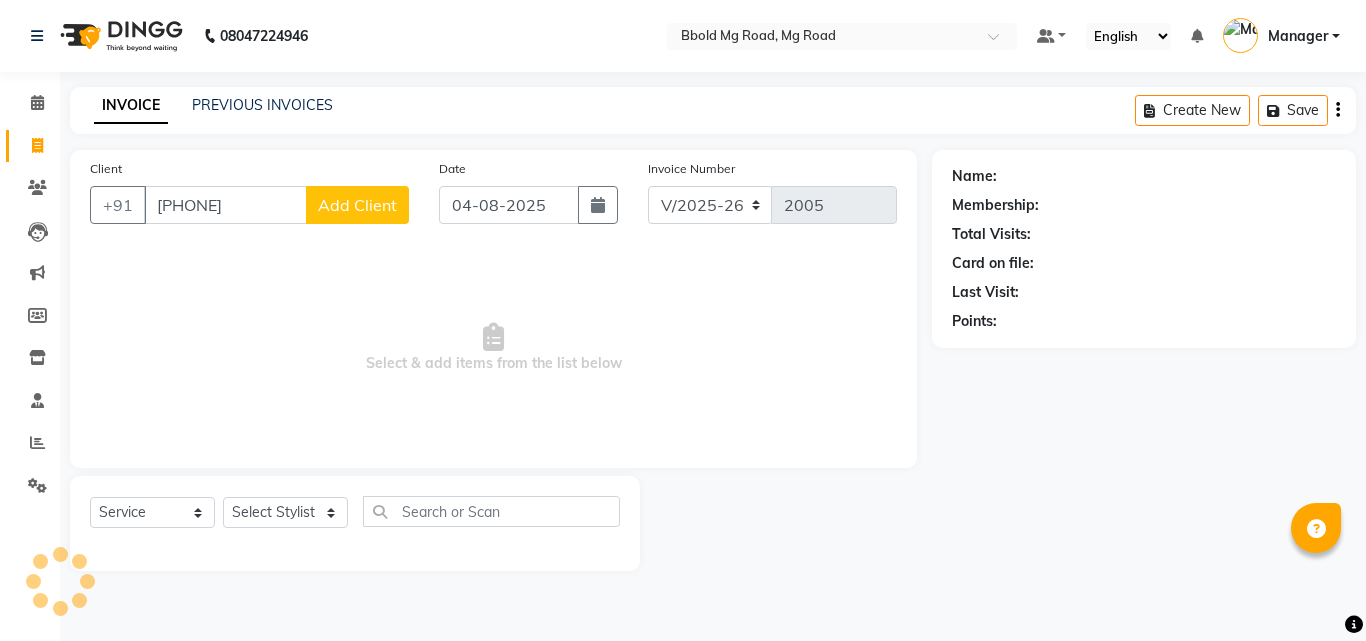 type on "[PHONE]" 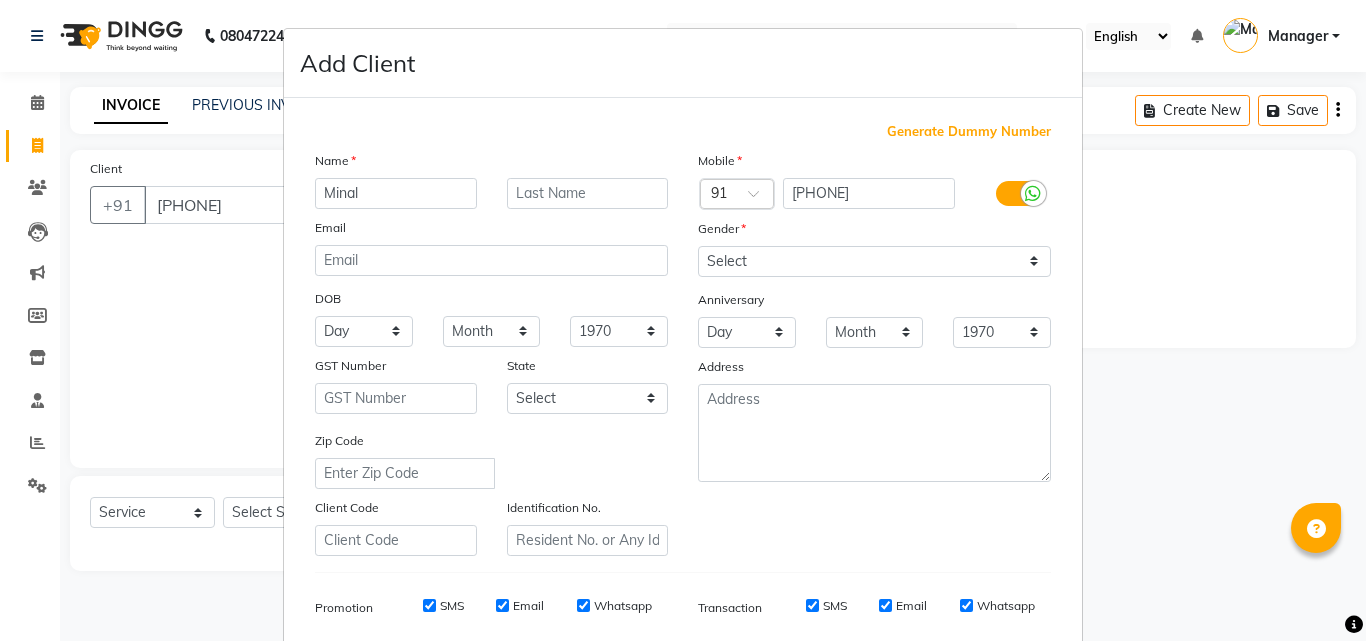 type on "Minal" 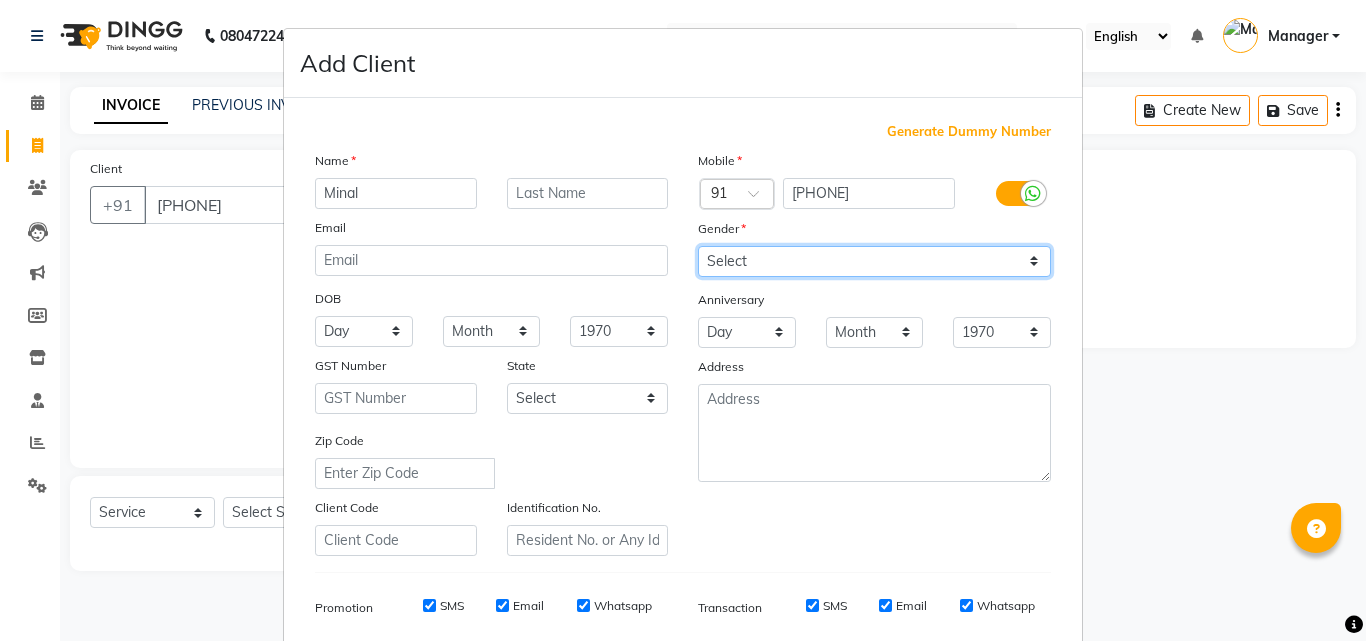 click on "Select Male Female Other Prefer Not To Say" at bounding box center [874, 261] 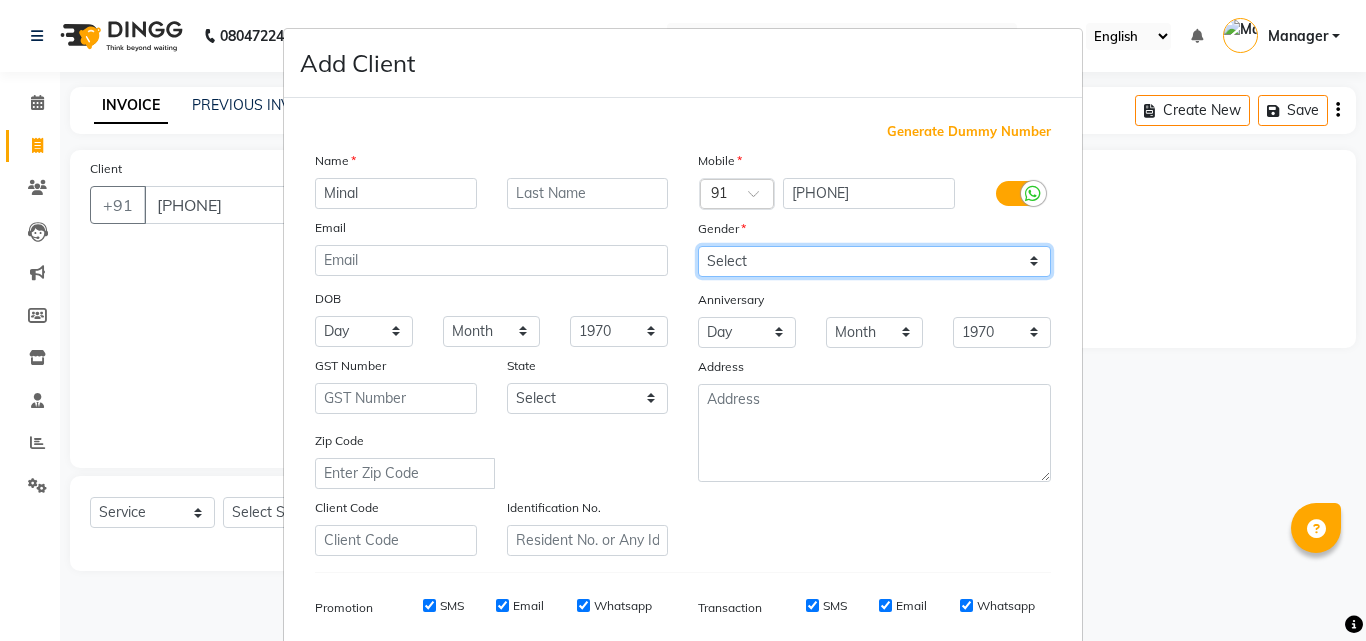select on "female" 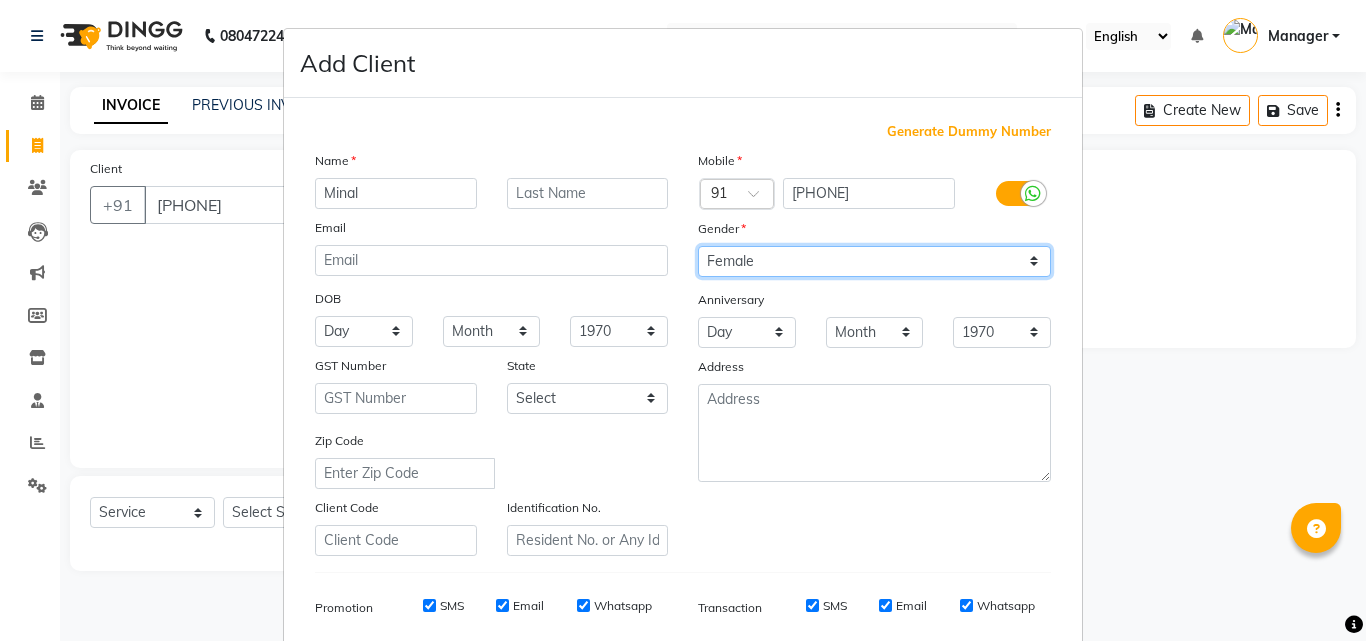 click on "Select Male Female Other Prefer Not To Say" at bounding box center [874, 261] 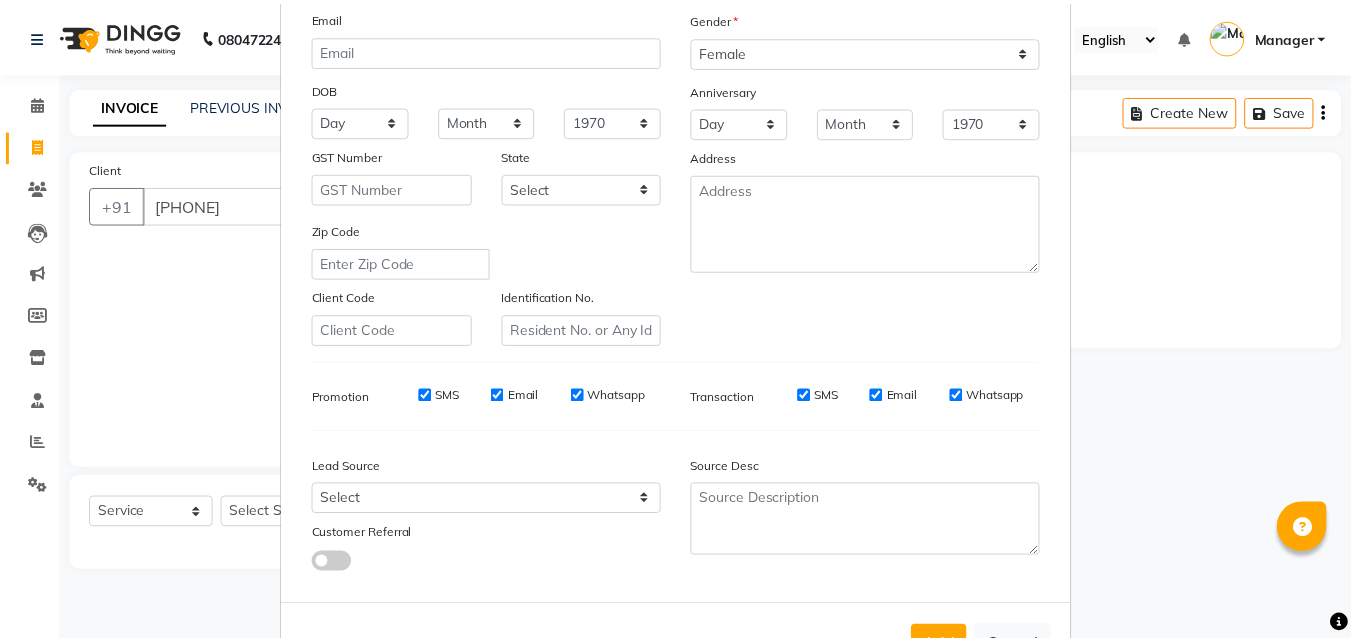 scroll, scrollTop: 282, scrollLeft: 0, axis: vertical 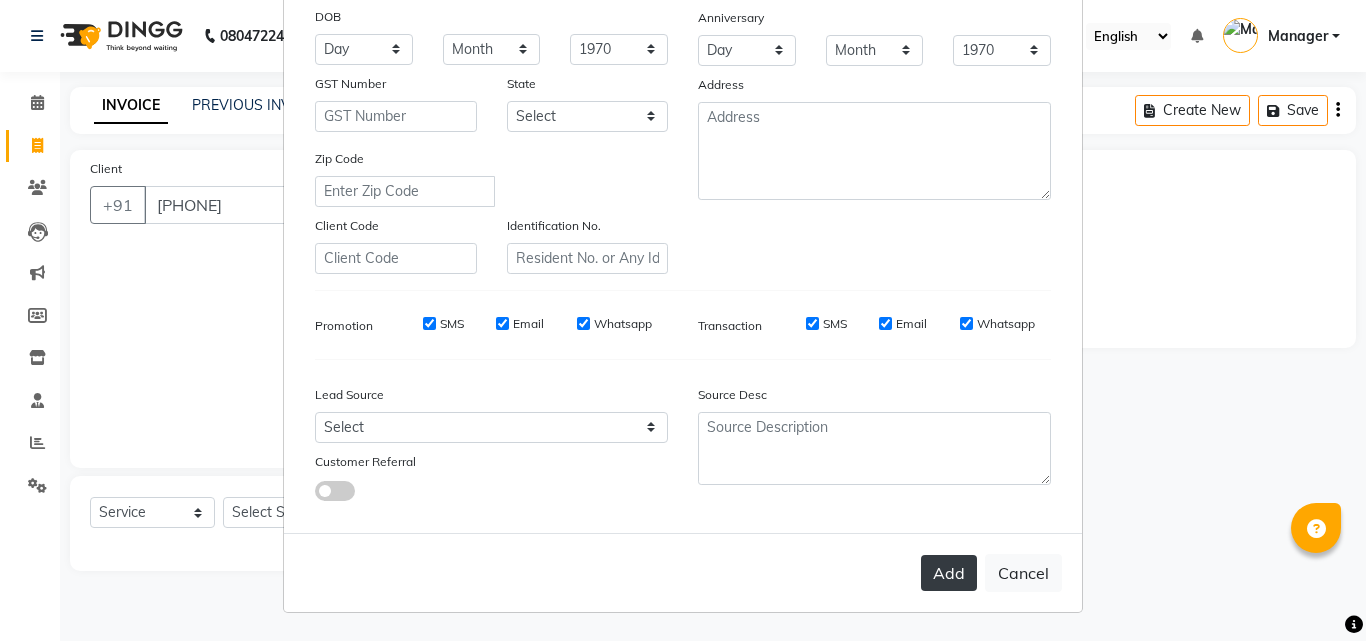 click on "Add" at bounding box center (949, 573) 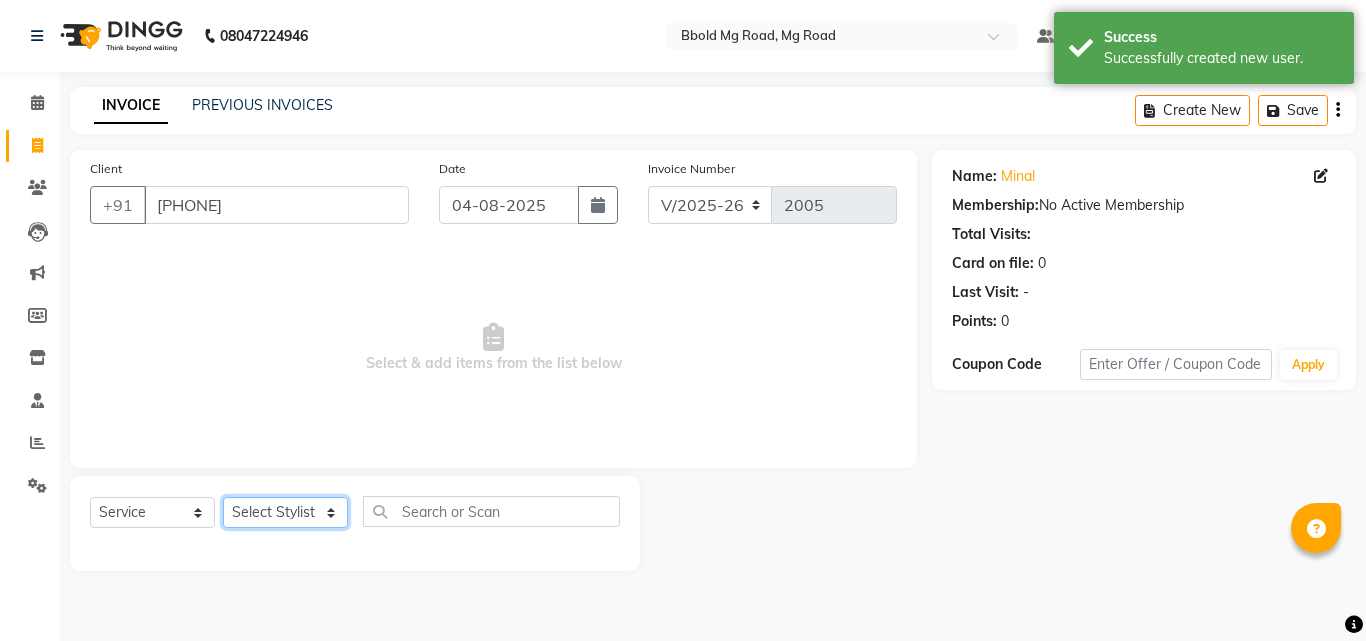 click on "Select Stylist [FIRST] [FIRST] [FIRST] [FIRST] [FIRST] [FIRST] Manager [FIRST] [FIRST] [FIRST] [FIRST]" 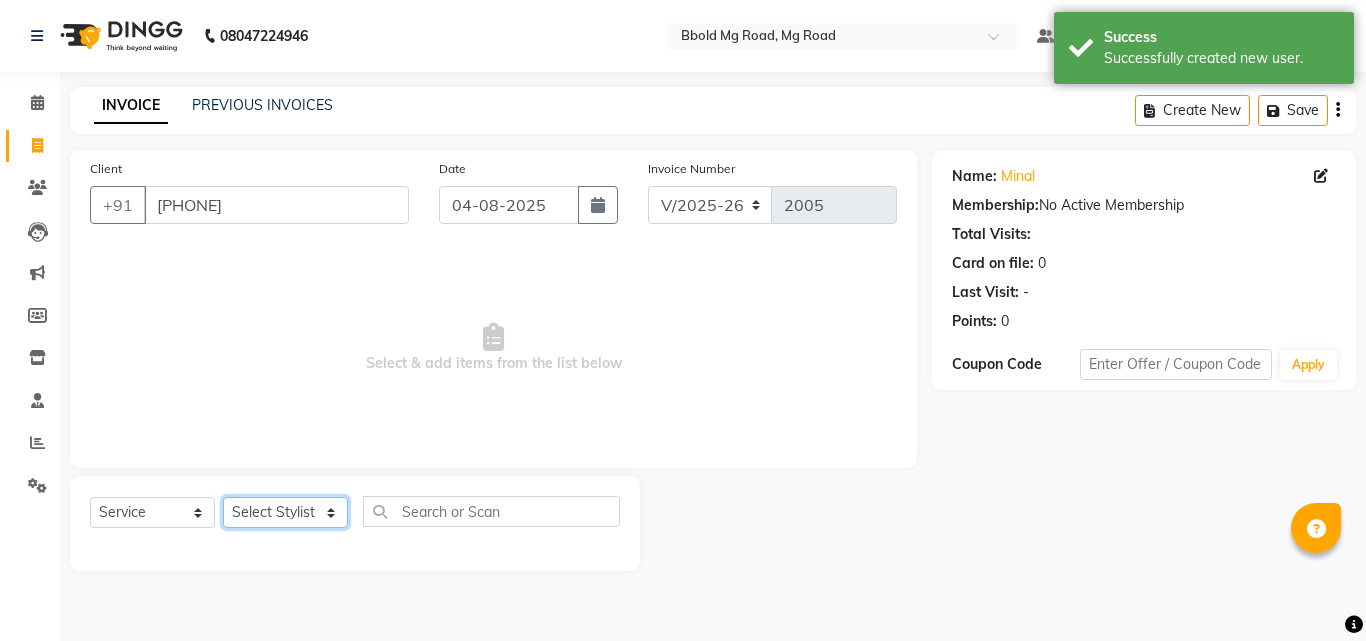 select on "87988" 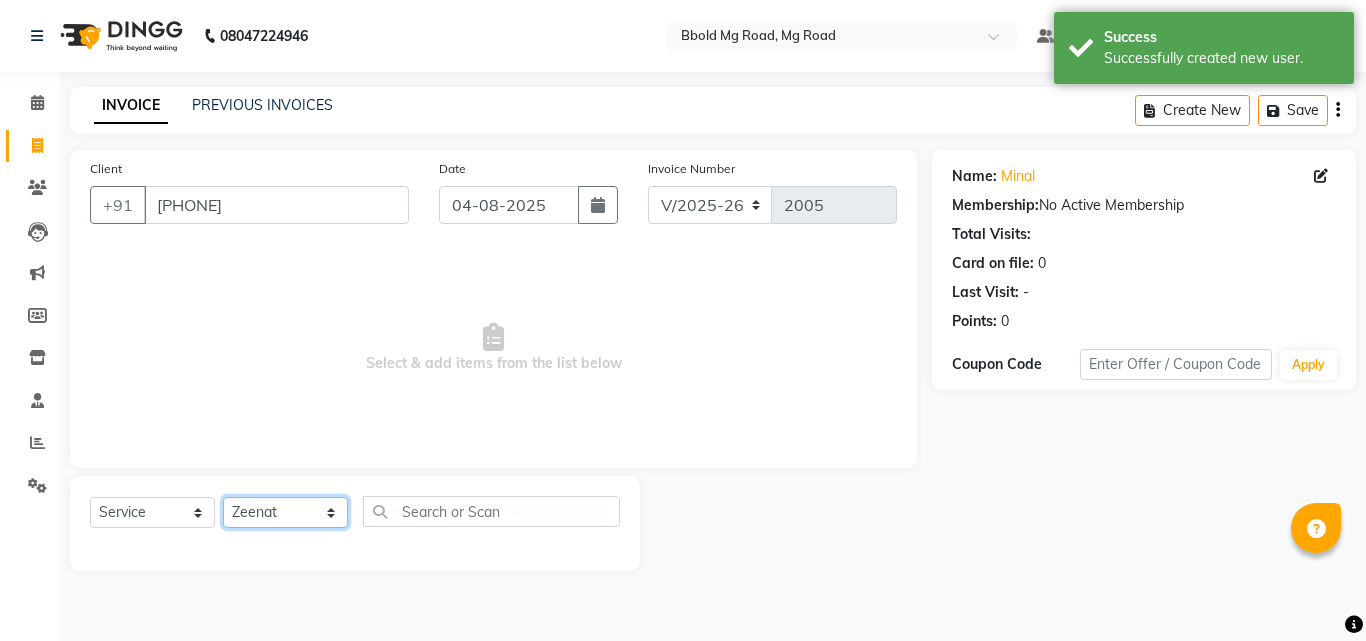 click on "Select Stylist [FIRST] [FIRST] [FIRST] [FIRST] [FIRST] [FIRST] Manager [FIRST] [FIRST] [FIRST] [FIRST]" 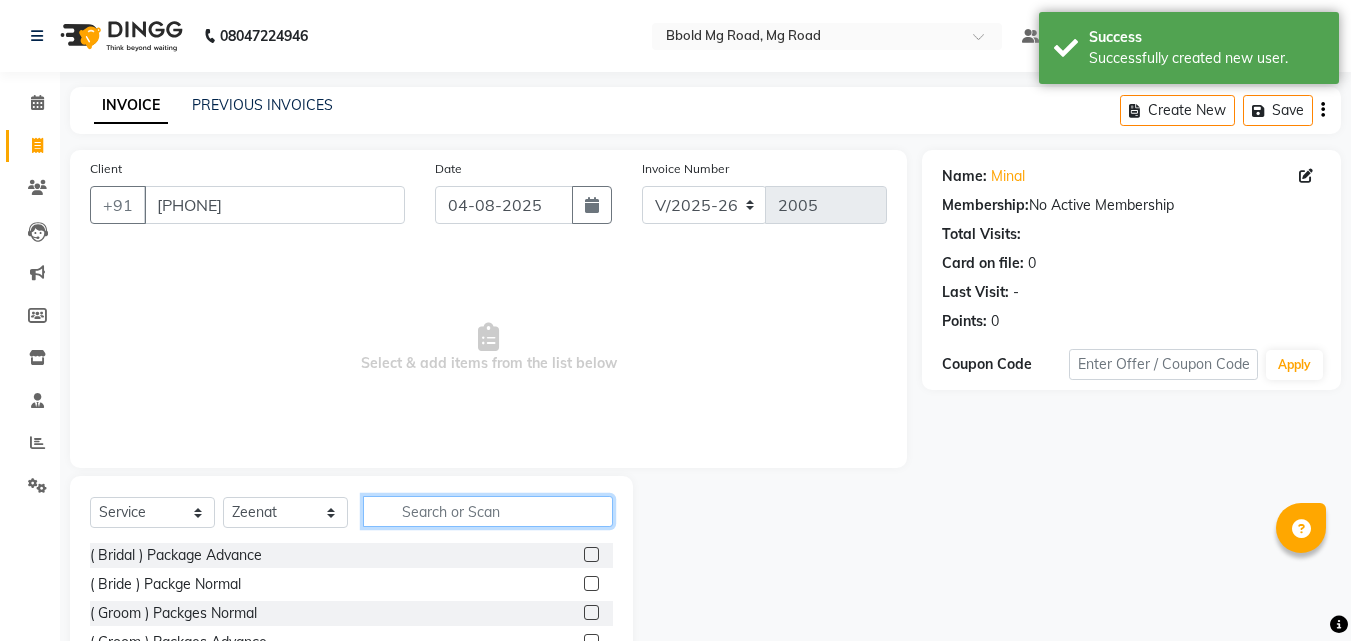 click 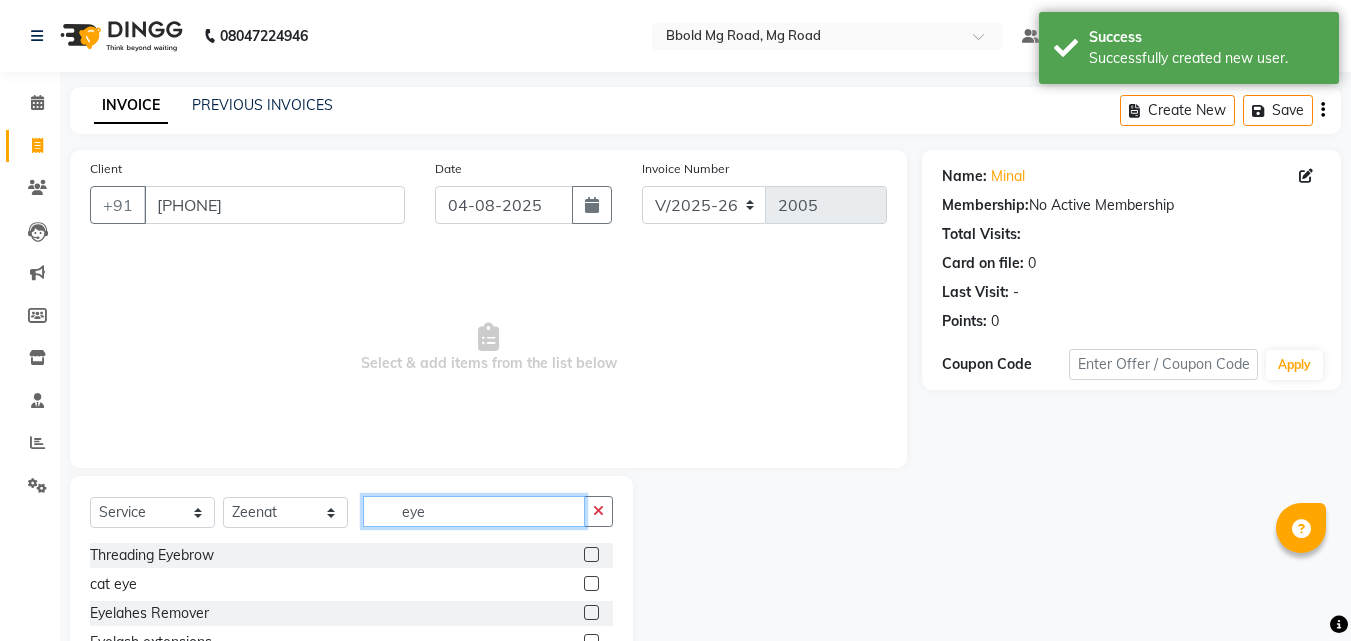 type on "eye" 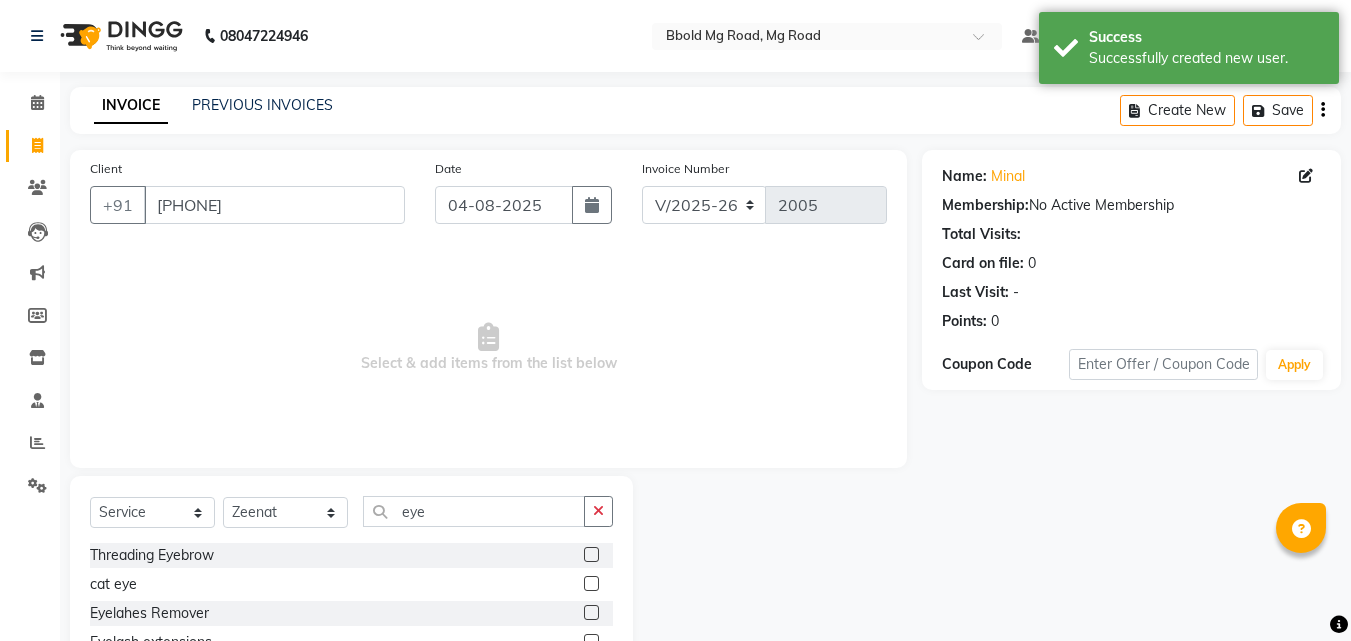 click 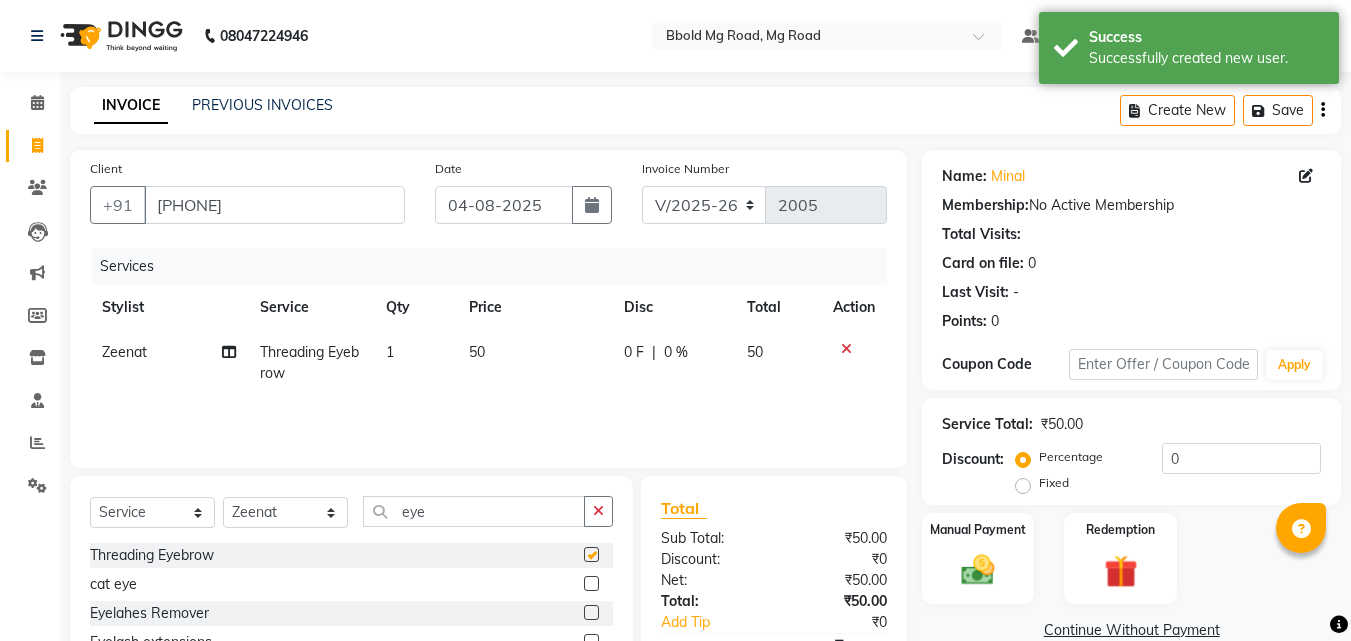 checkbox on "false" 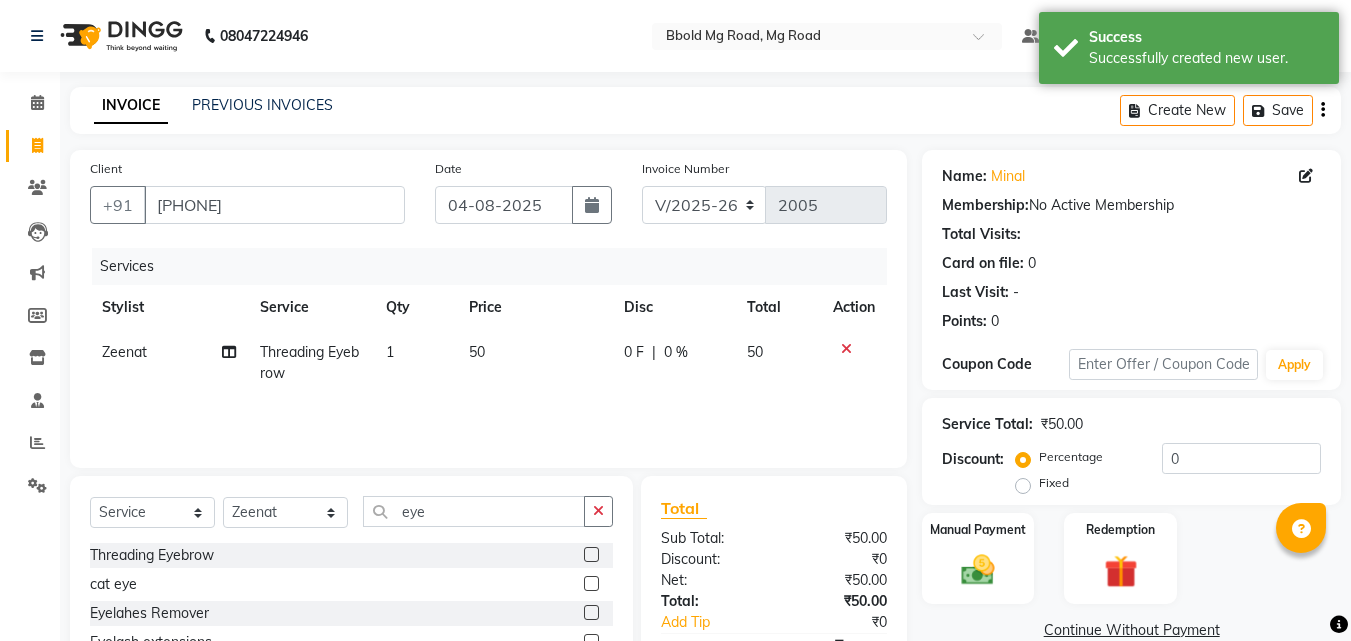 scroll, scrollTop: 88, scrollLeft: 0, axis: vertical 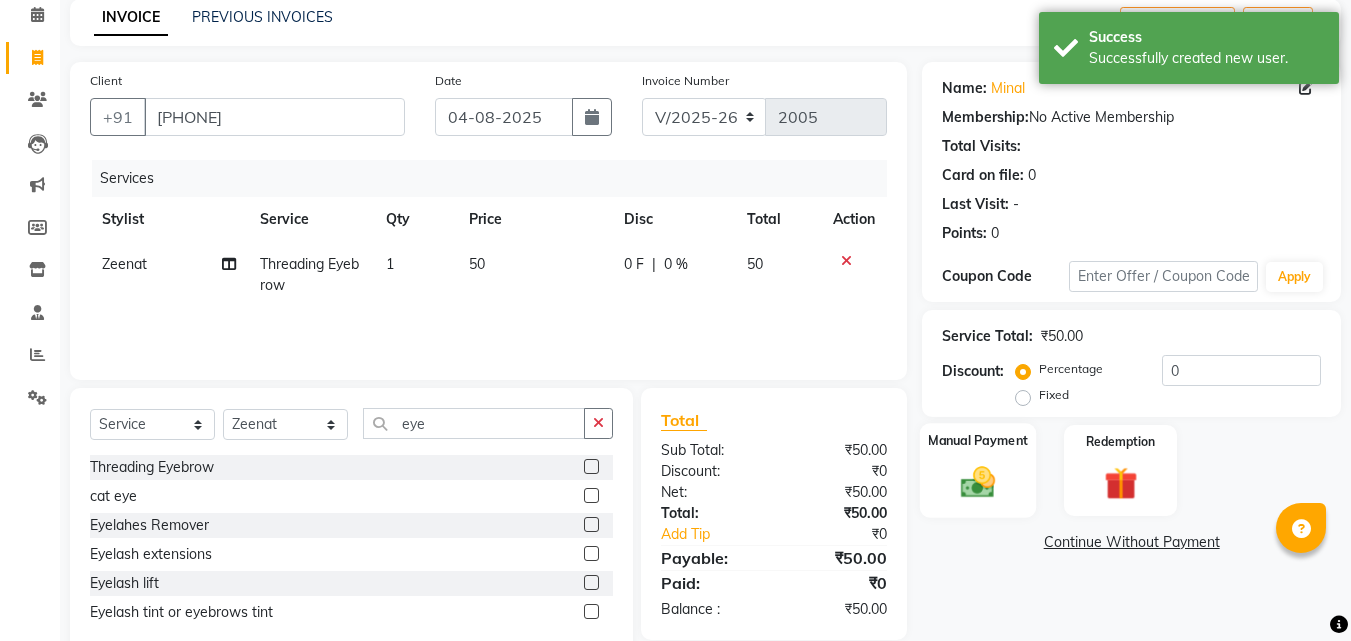 click on "Manual Payment" 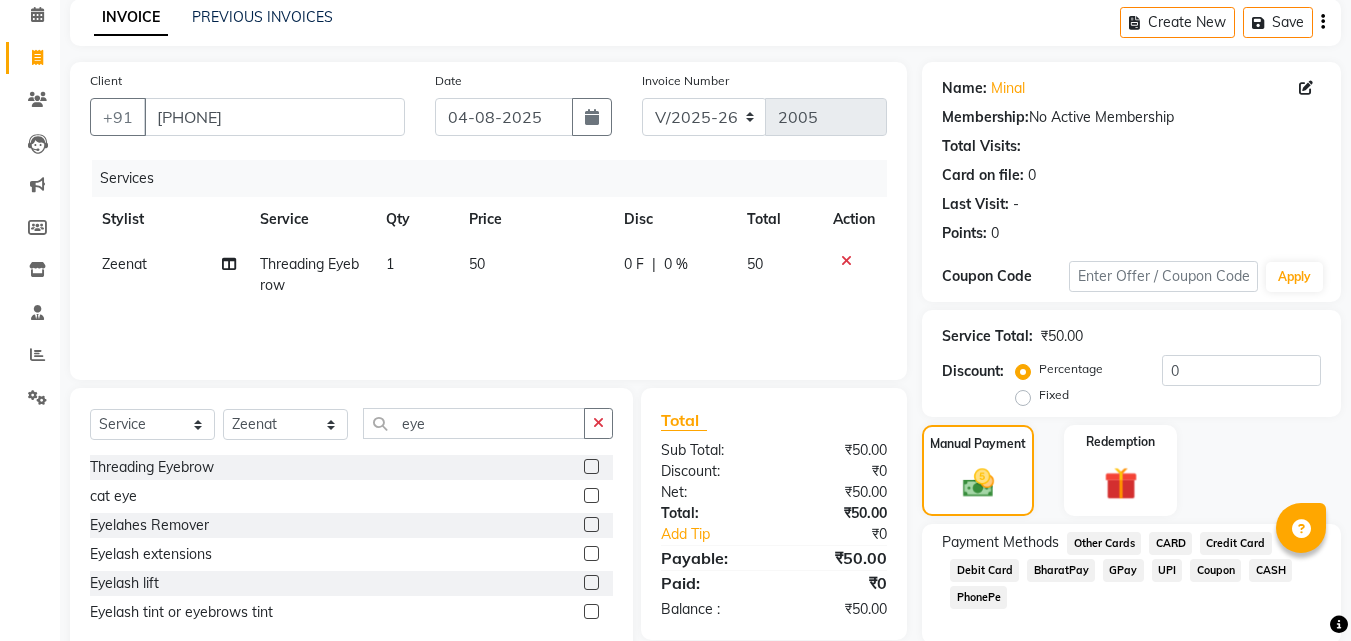 scroll, scrollTop: 162, scrollLeft: 0, axis: vertical 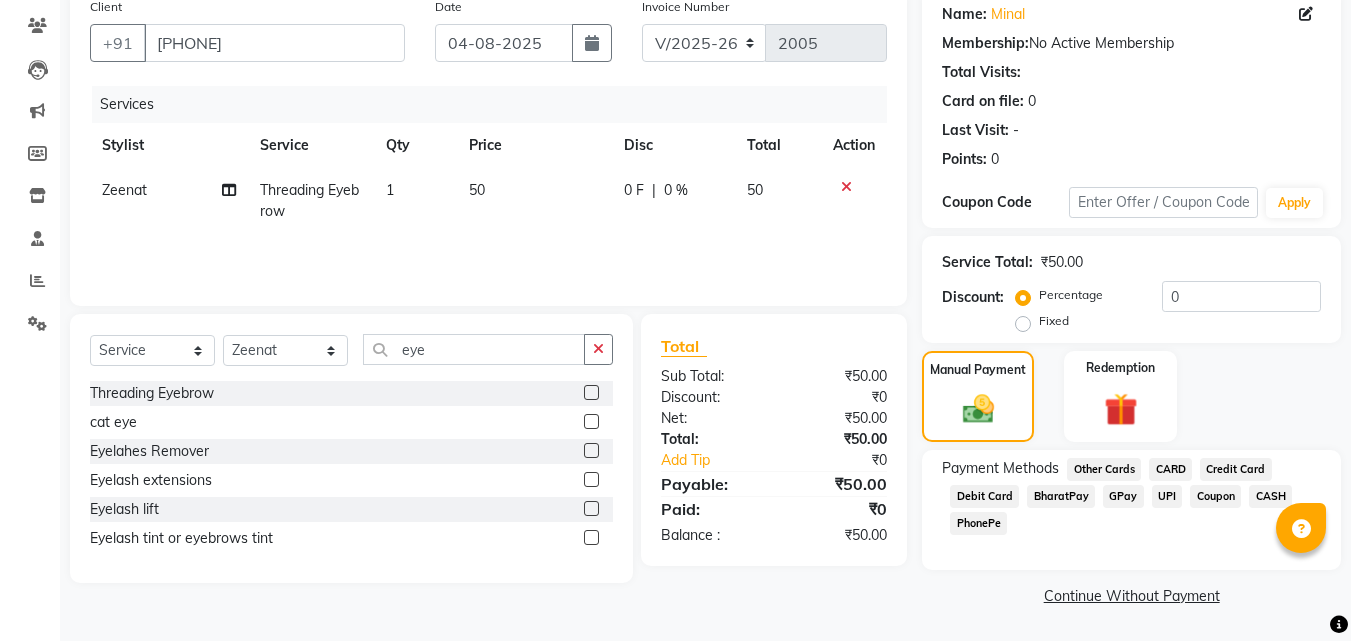 click on "CASH" 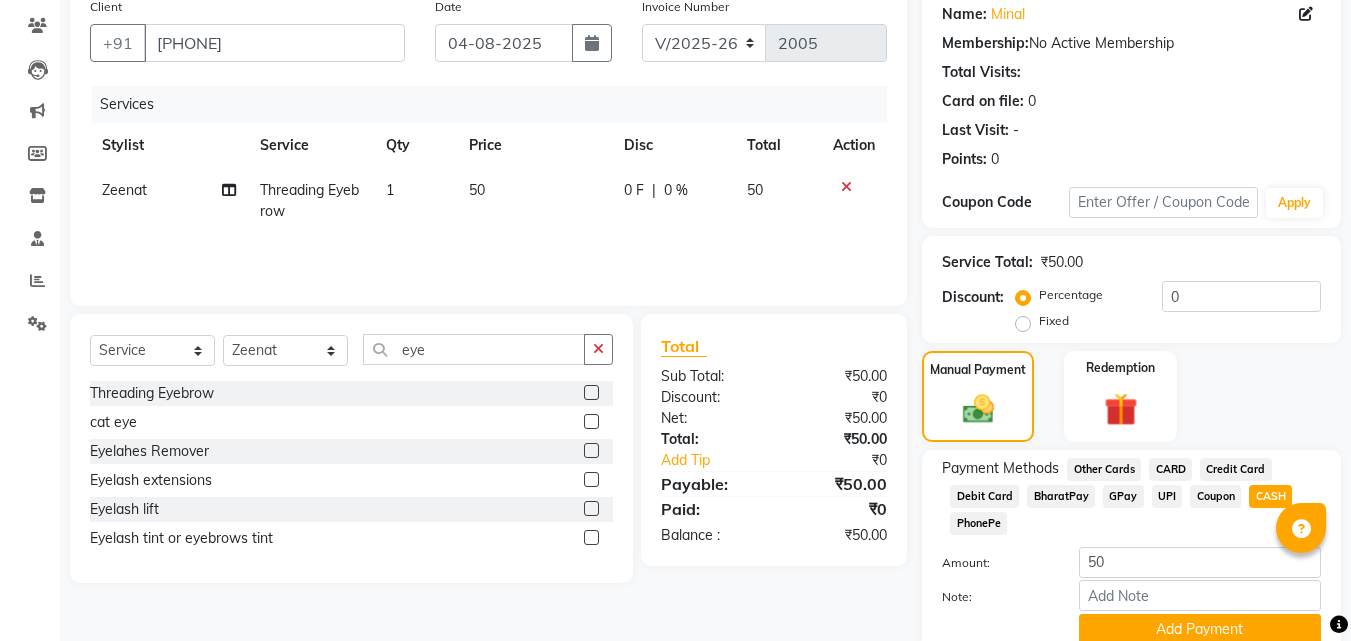 scroll, scrollTop: 245, scrollLeft: 0, axis: vertical 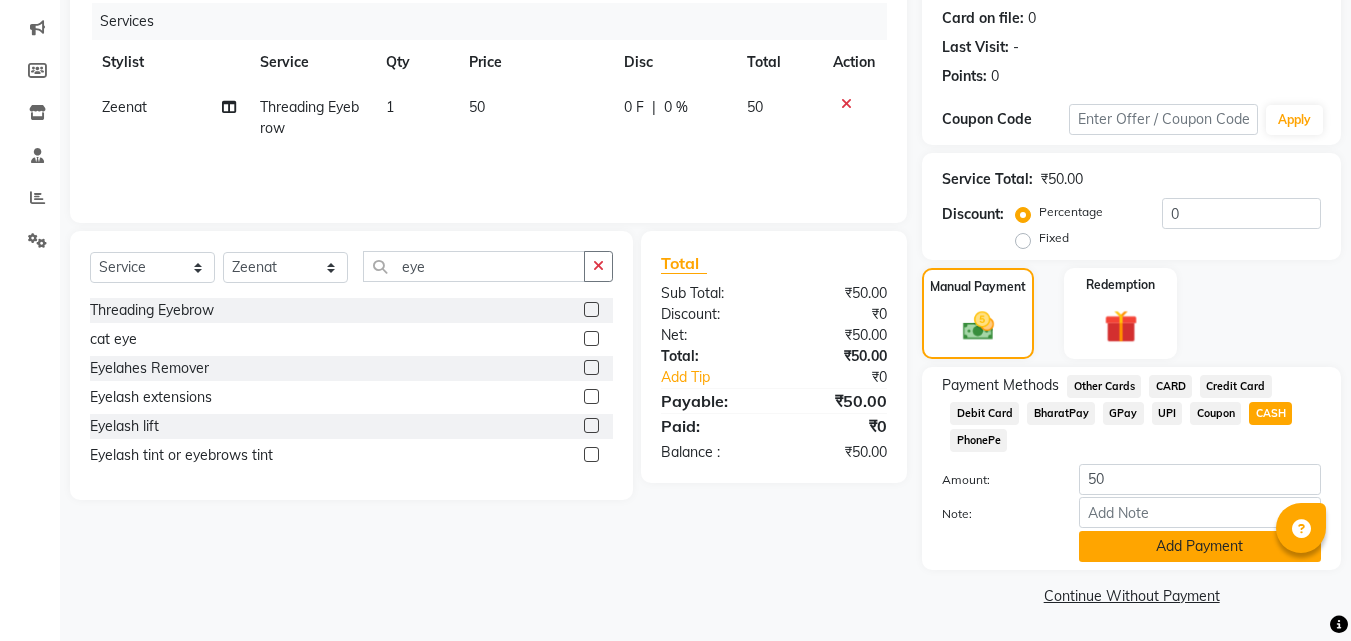 click on "Add Payment" 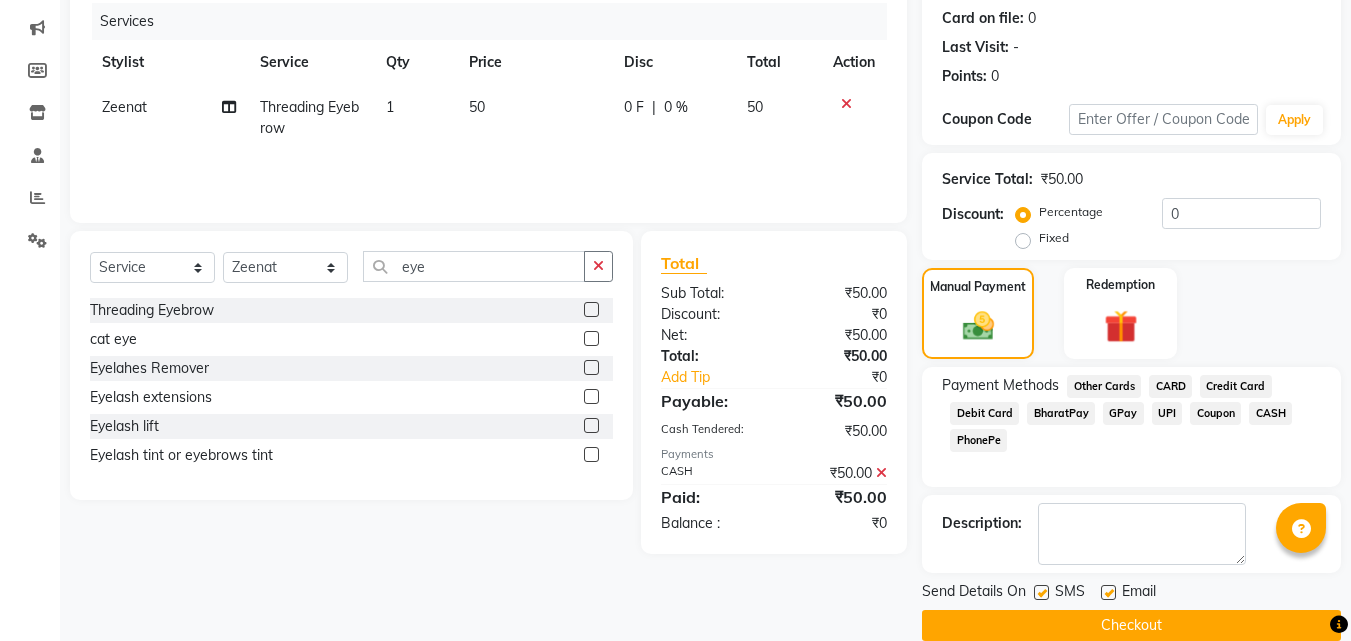 scroll, scrollTop: 275, scrollLeft: 0, axis: vertical 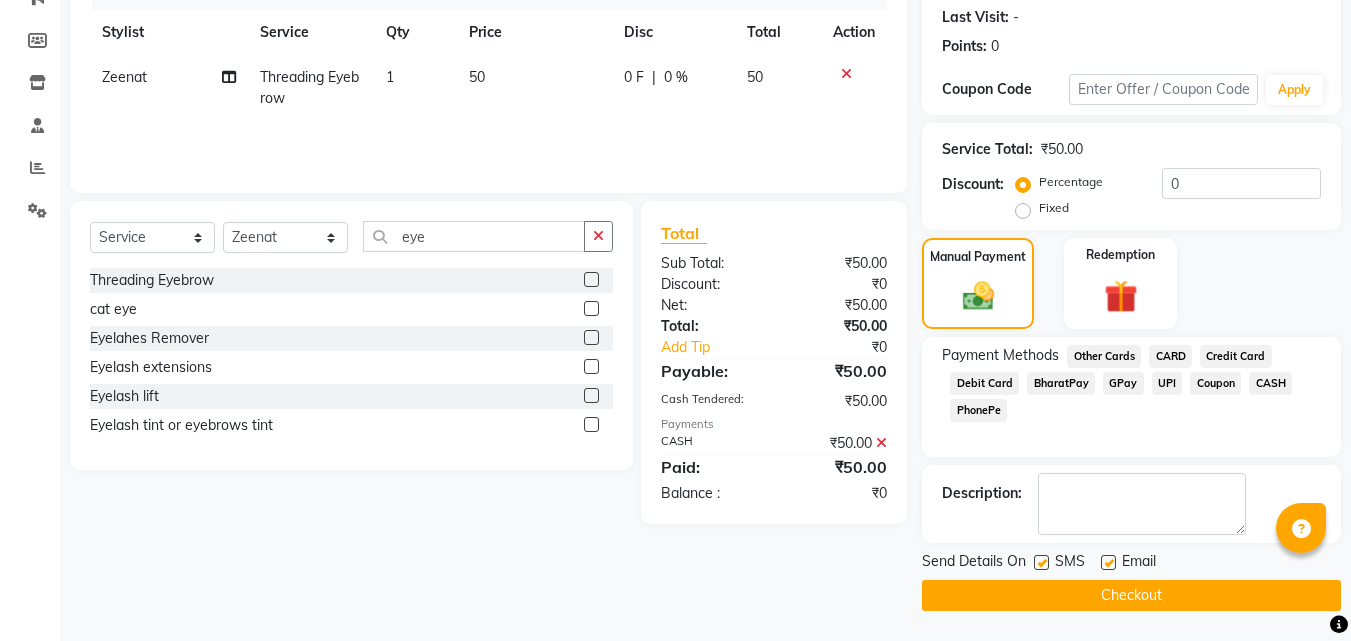 click on "Checkout" 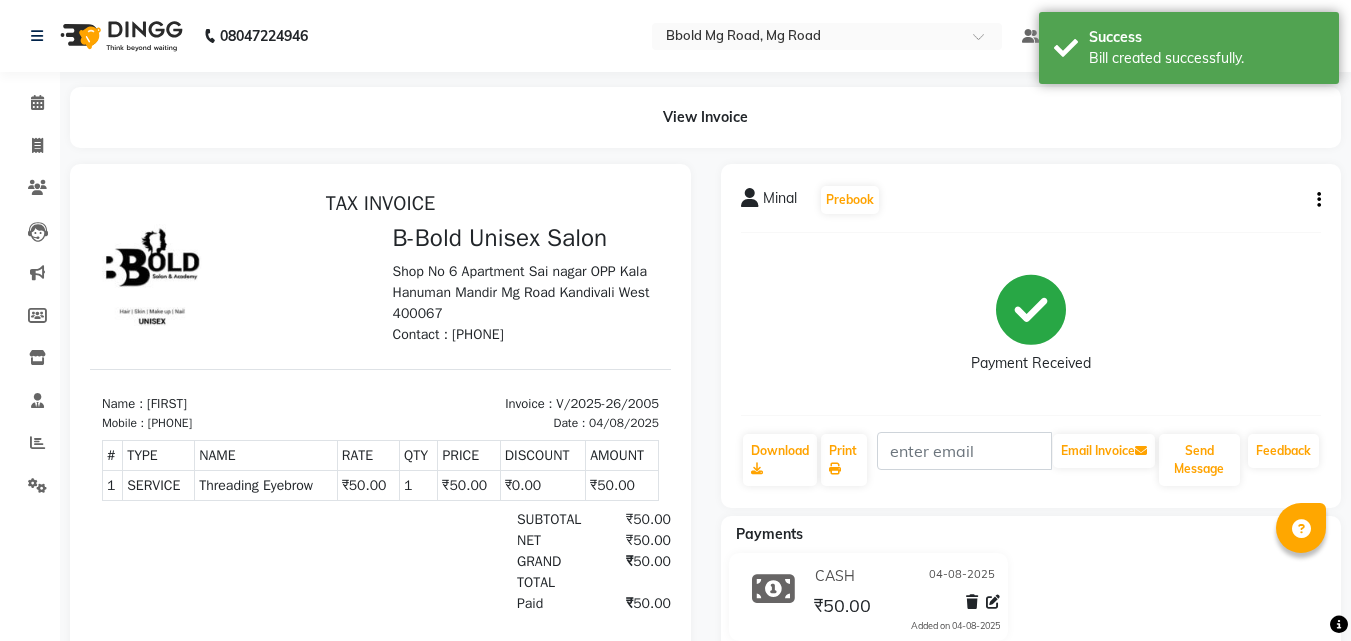 scroll, scrollTop: 0, scrollLeft: 0, axis: both 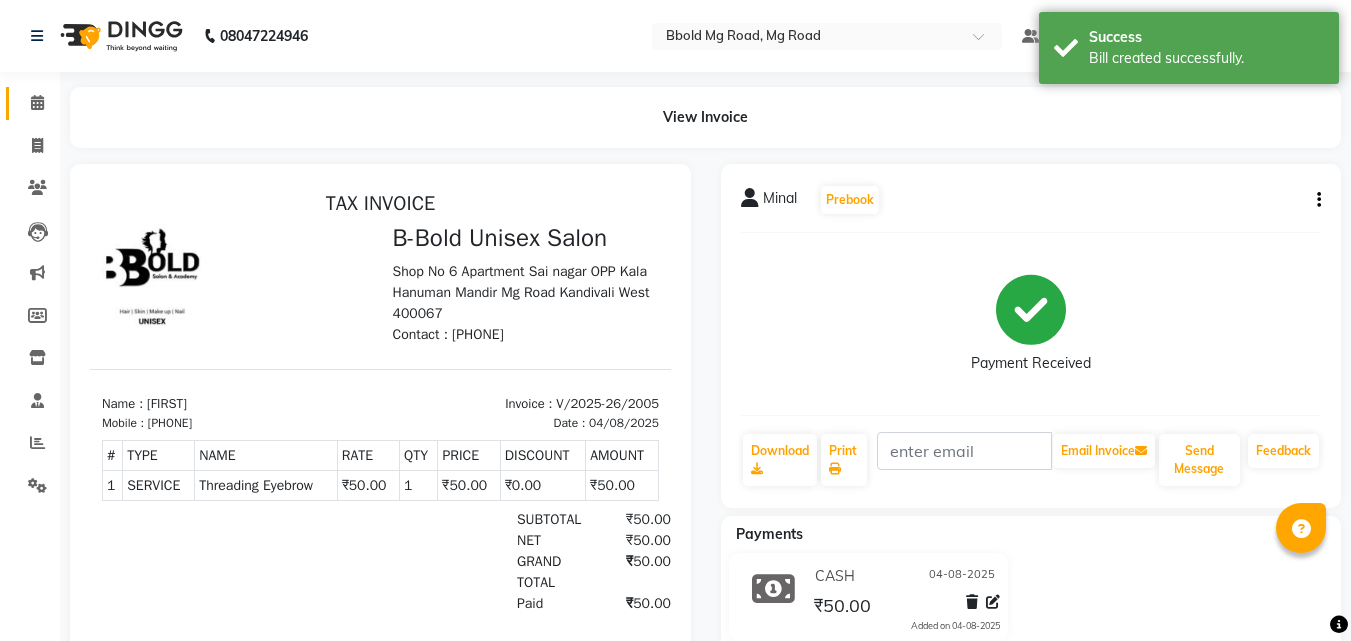 click on "Calendar" 